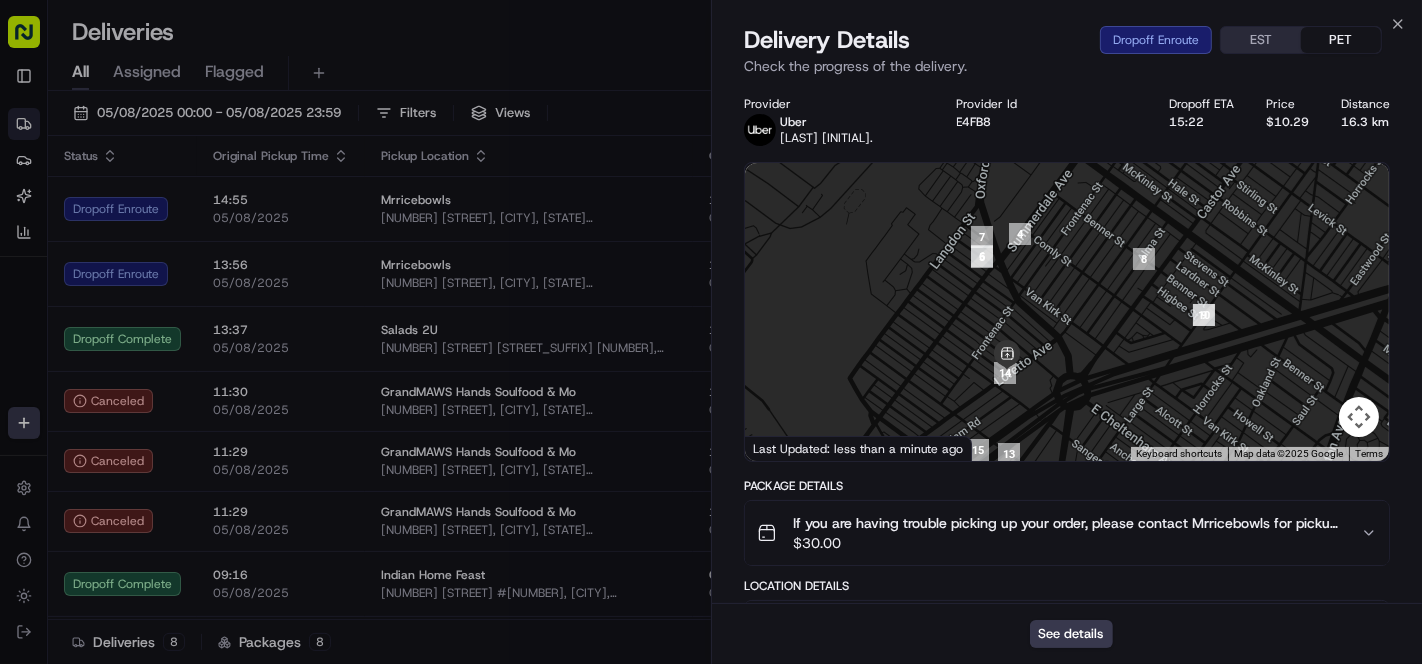 scroll, scrollTop: 0, scrollLeft: 0, axis: both 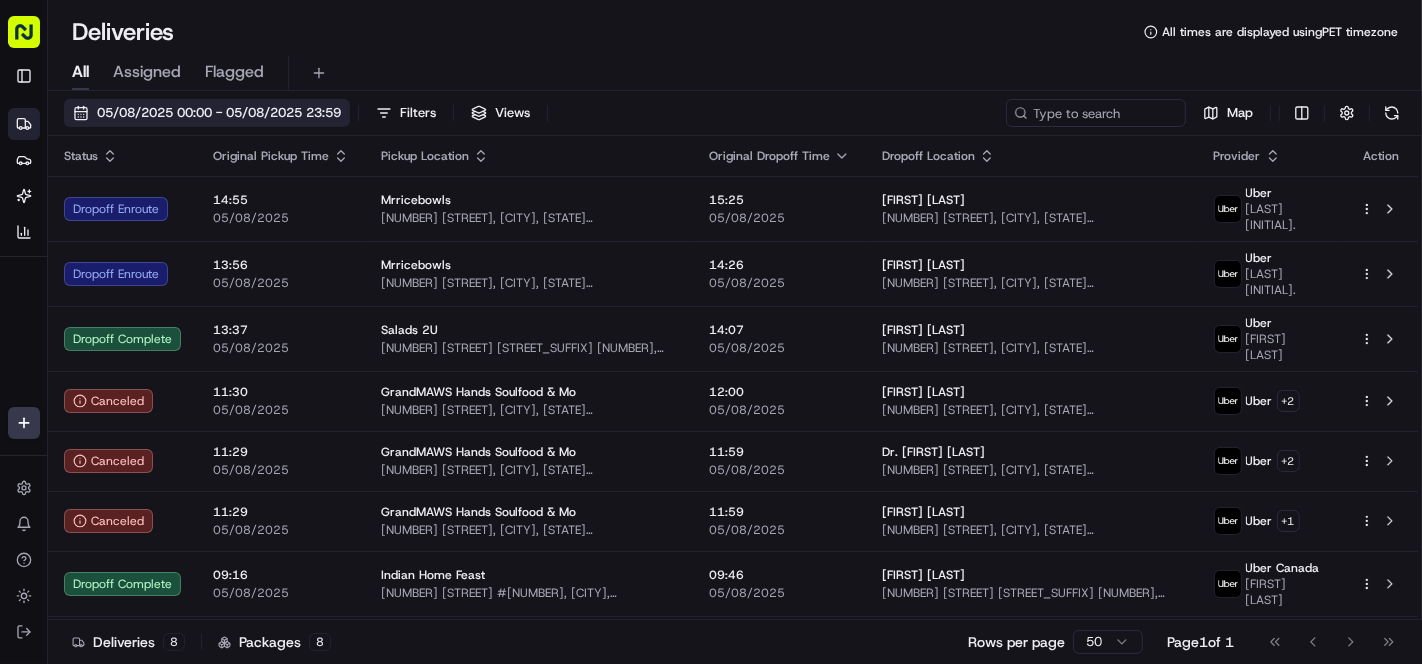 click on "05/08/2025 00:00 - 05/08/2025 23:59" at bounding box center [219, 113] 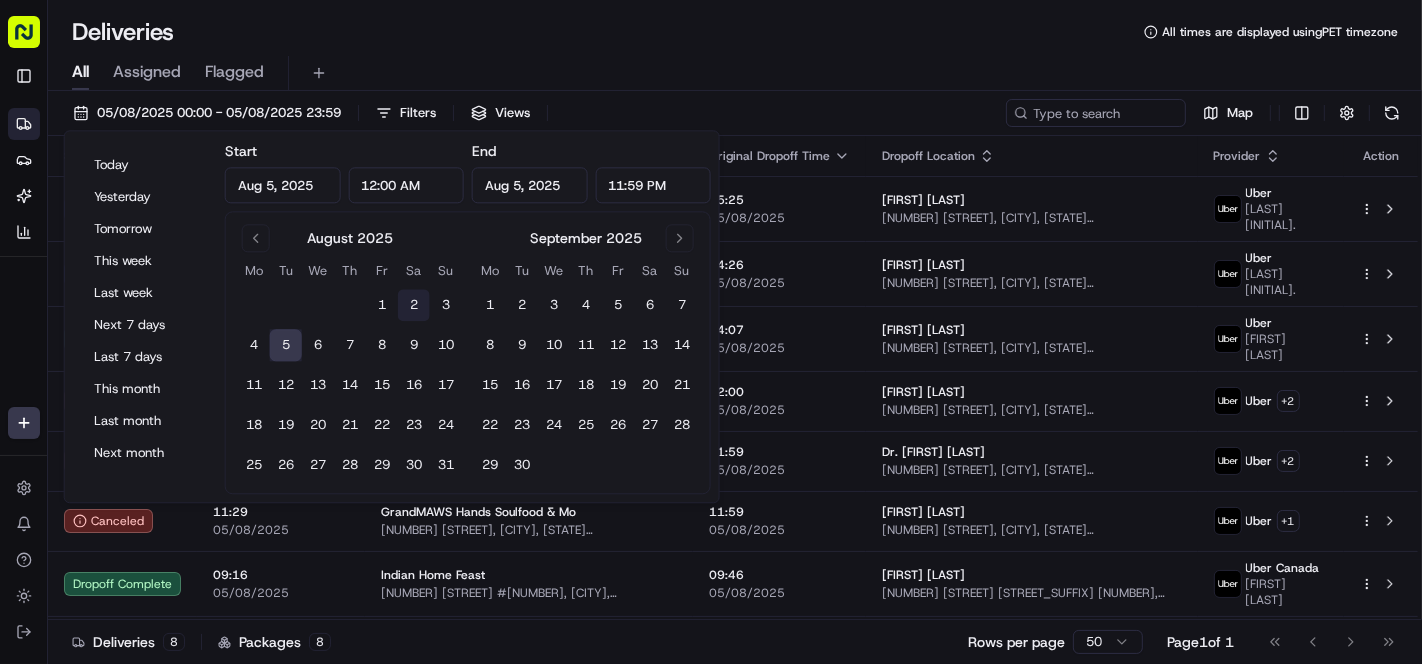 click on "2" at bounding box center [414, 306] 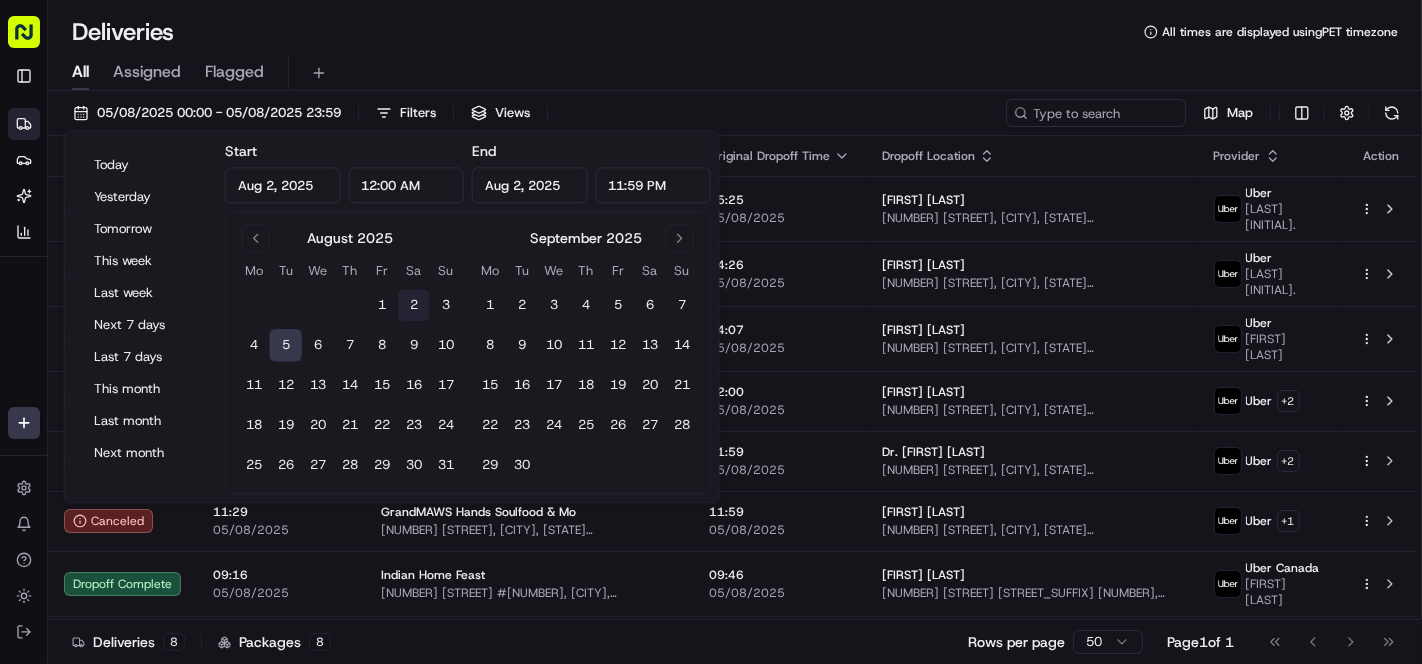 click on "2" at bounding box center (414, 306) 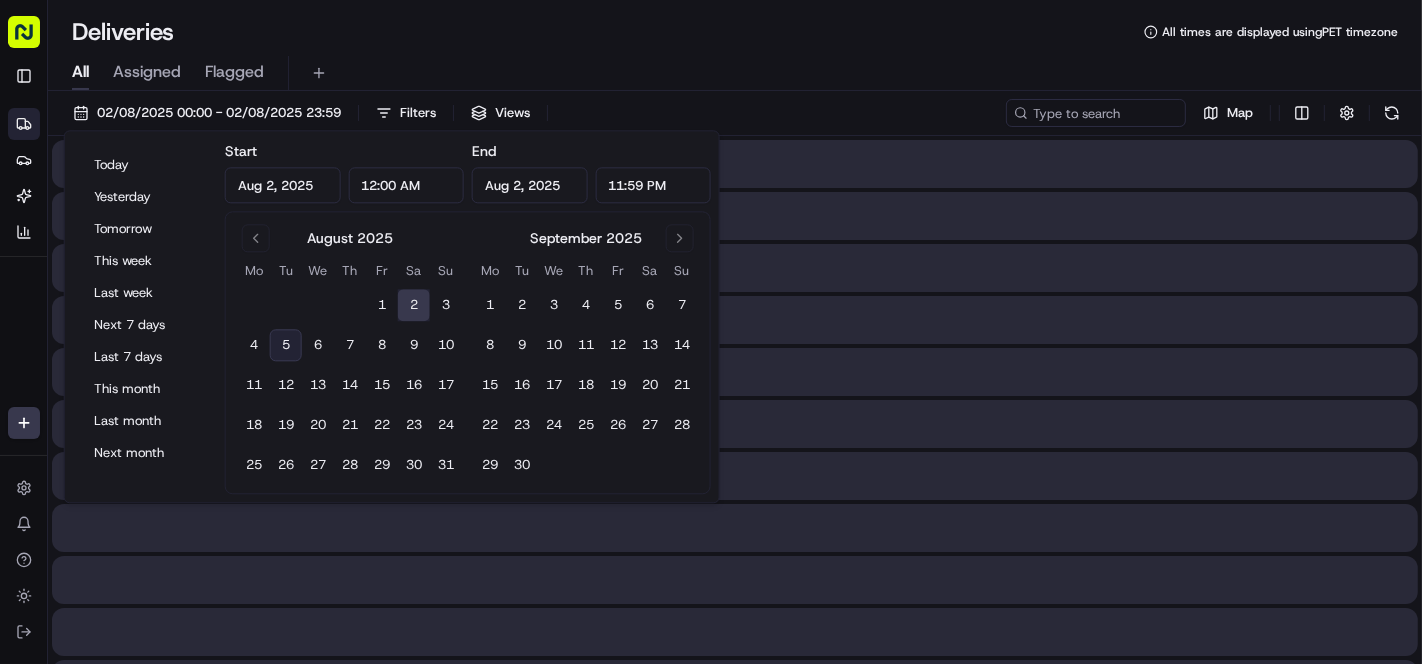 click on "2" at bounding box center (414, 306) 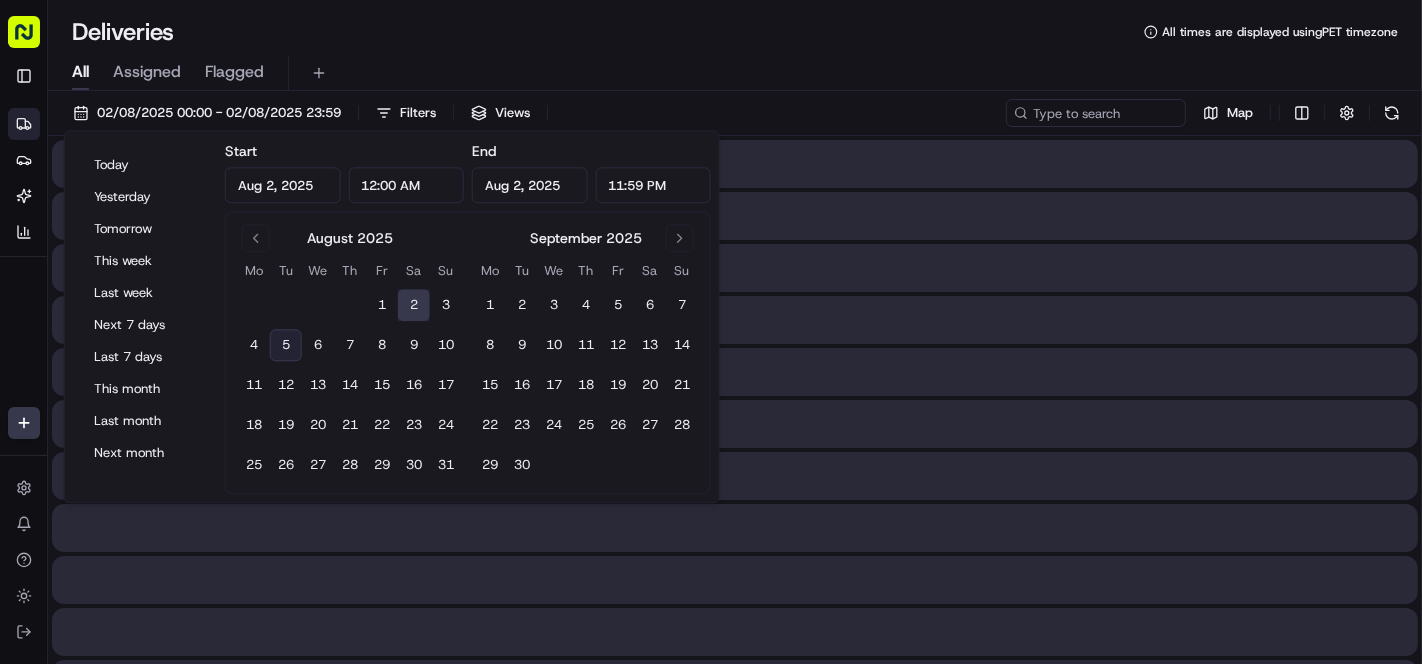 click on "Deliveries All times are displayed using  PET   timezone" at bounding box center (735, 32) 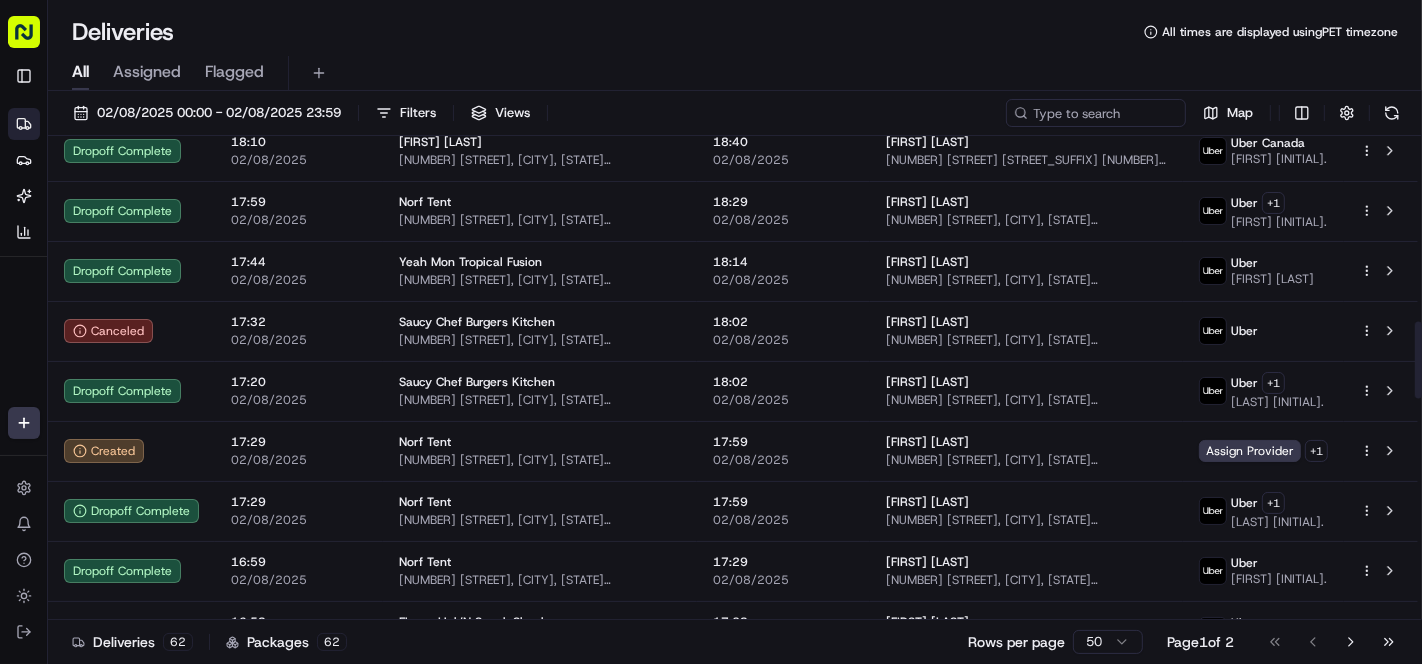 scroll, scrollTop: 1444, scrollLeft: 0, axis: vertical 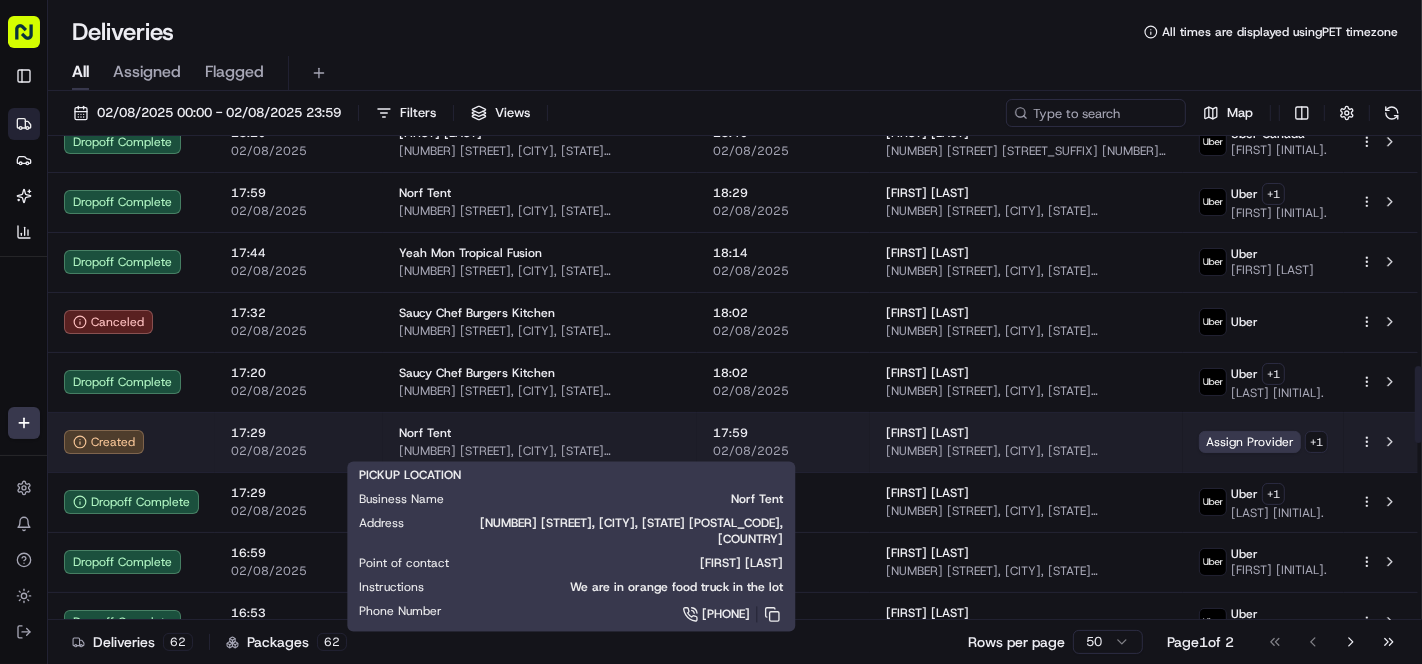 click on "[NUMBER] [STREET], [CITY], [STATE] [POSTAL_CODE], [COUNTRY]" at bounding box center [540, 451] 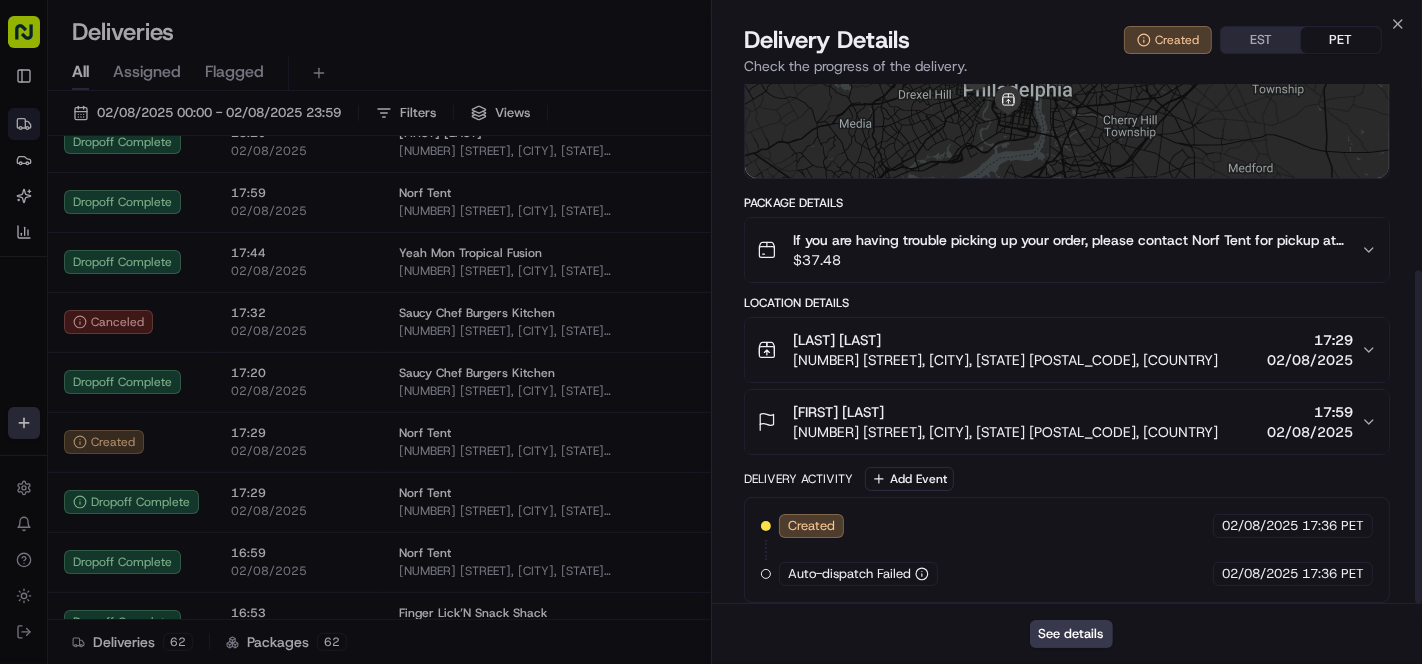 scroll, scrollTop: 290, scrollLeft: 0, axis: vertical 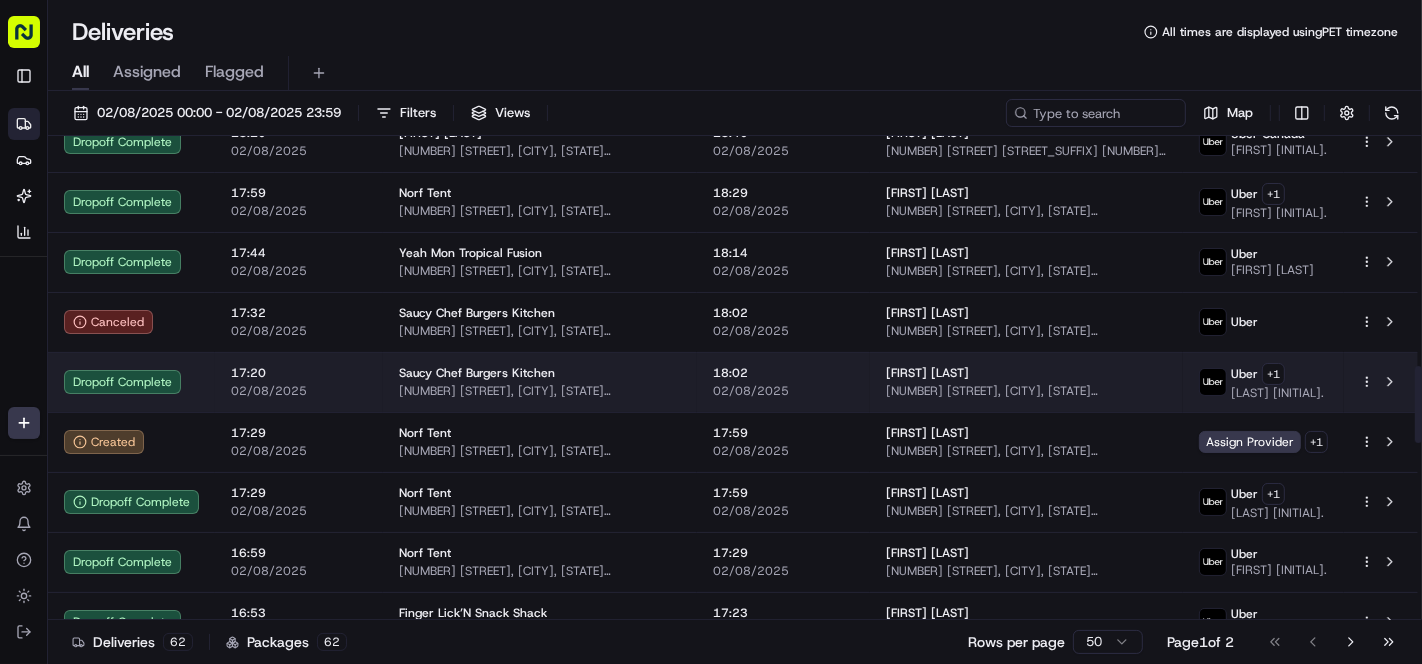 click on "[TIME] [DATE]" at bounding box center (783, 382) 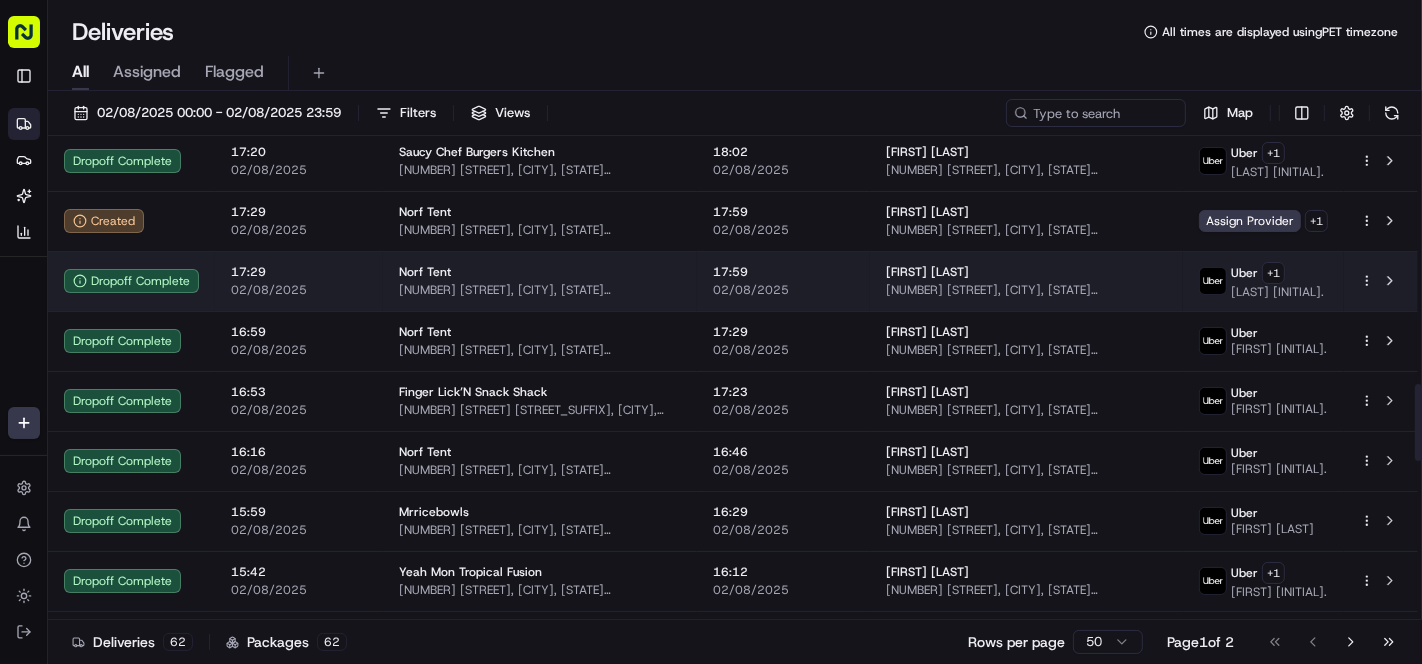 scroll, scrollTop: 1555, scrollLeft: 0, axis: vertical 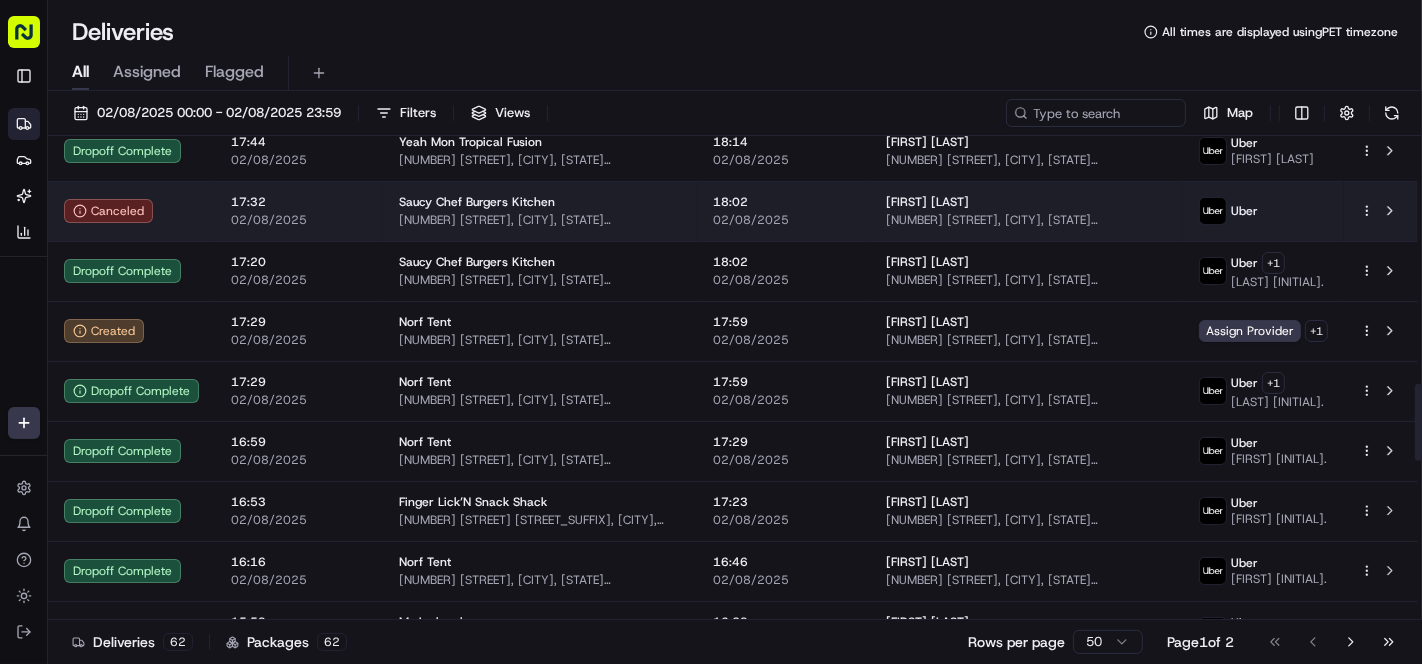 click 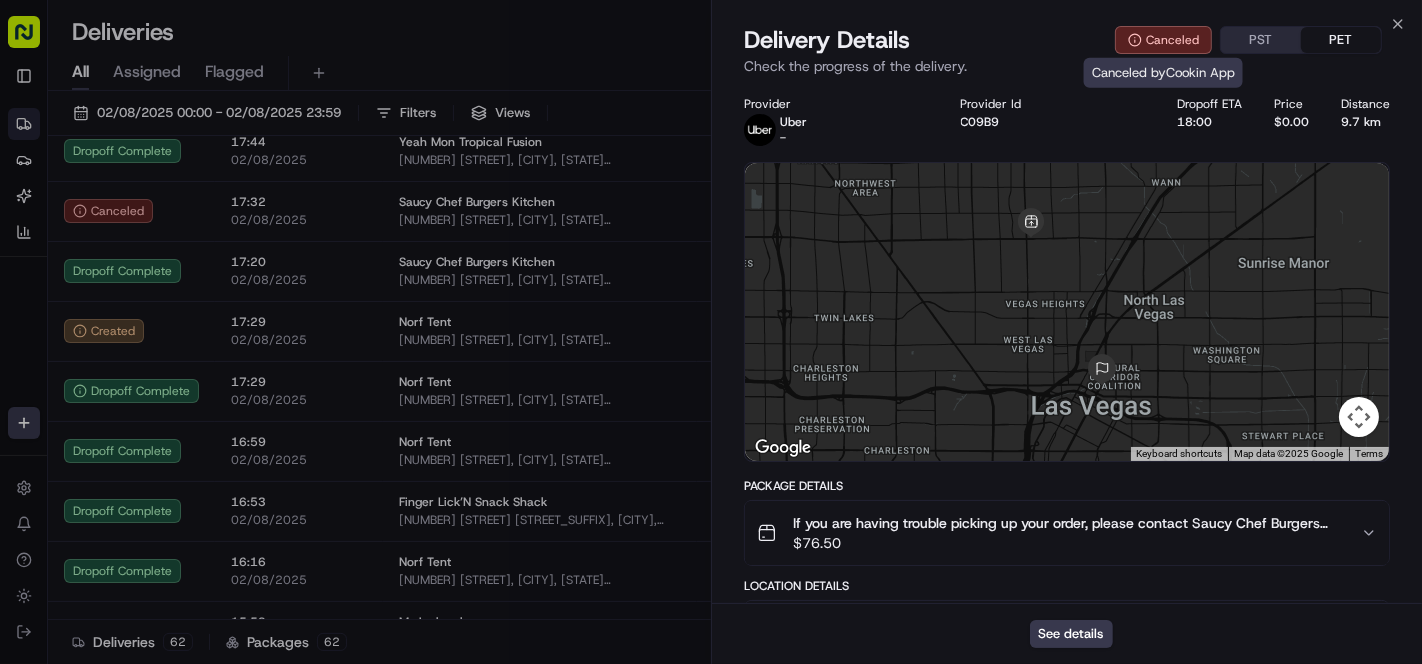 click 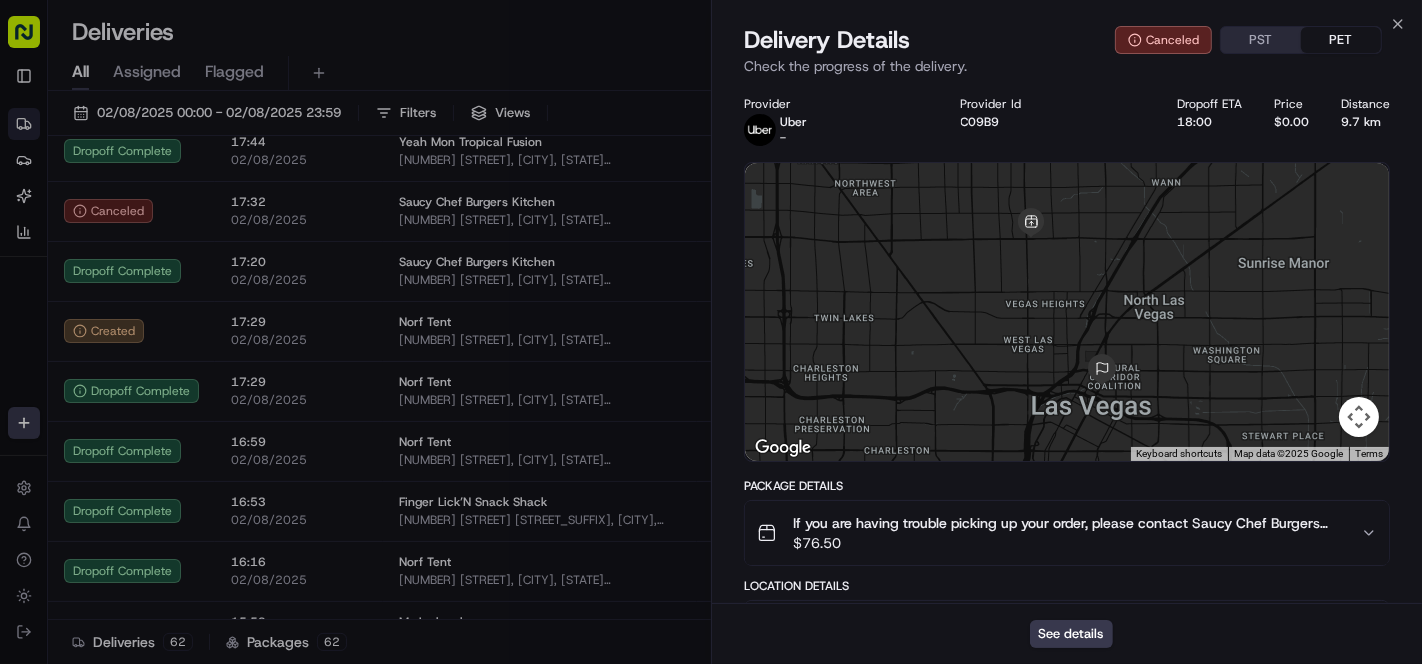 click on "See details" at bounding box center (1067, 633) 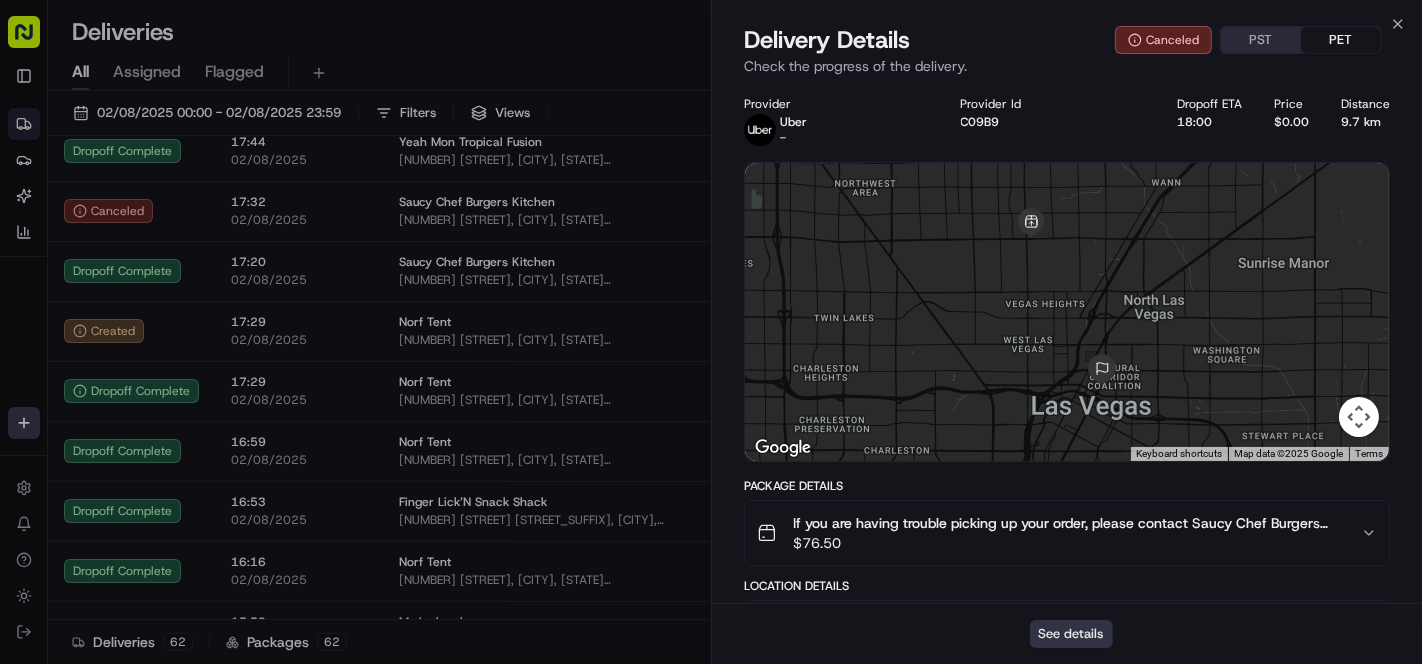 click on "See details" at bounding box center [1071, 634] 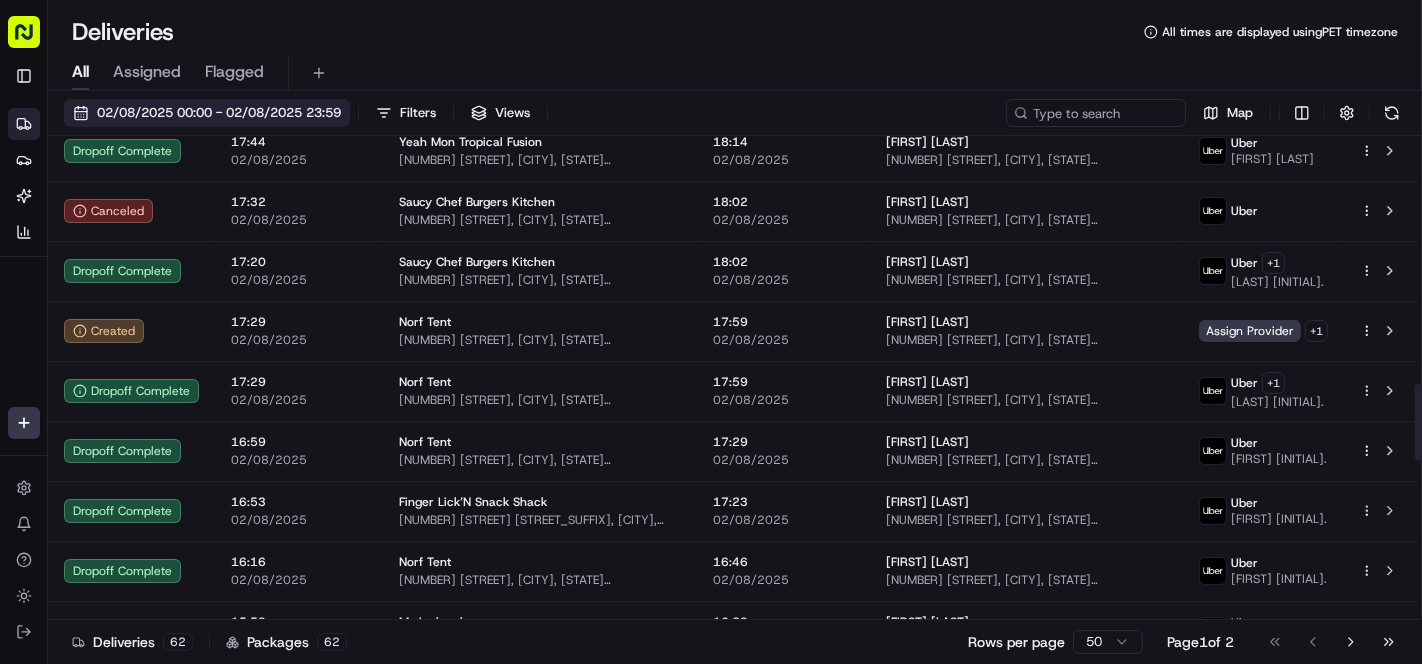 click on "02/08/2025 00:00 - 02/08/2025 23:59" at bounding box center [219, 113] 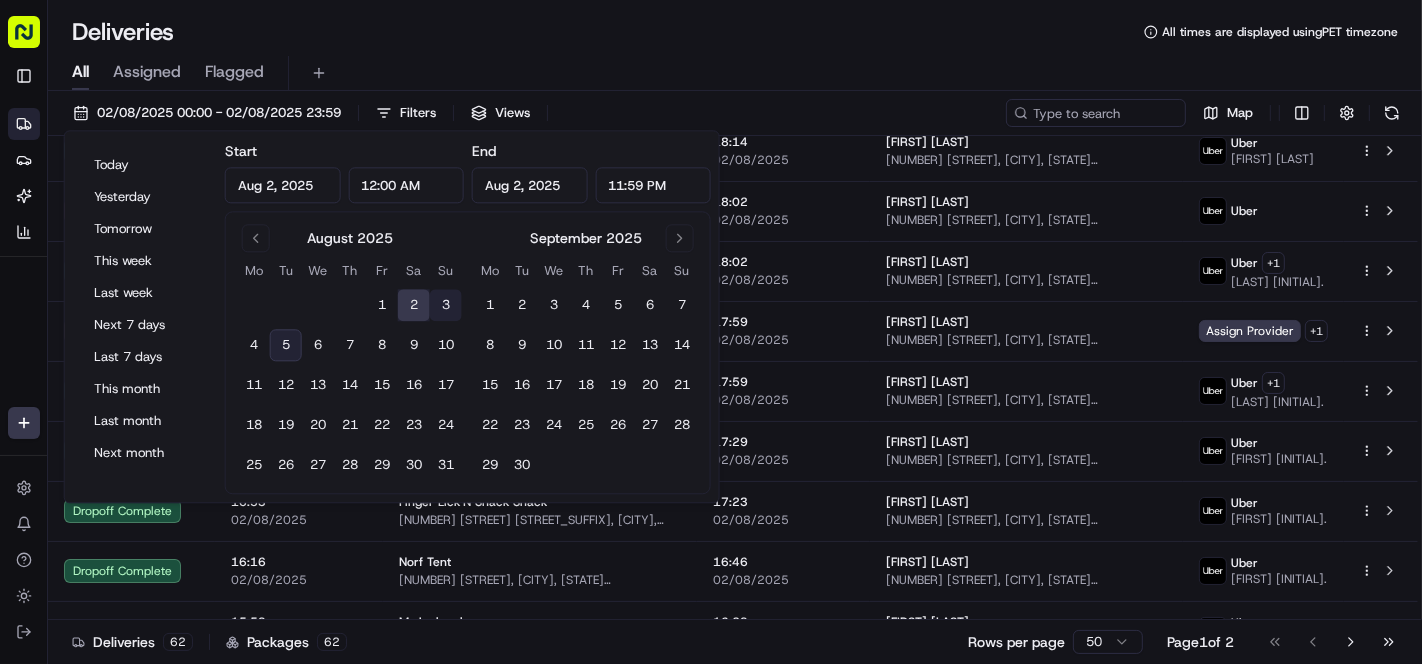 click on "3" at bounding box center [446, 306] 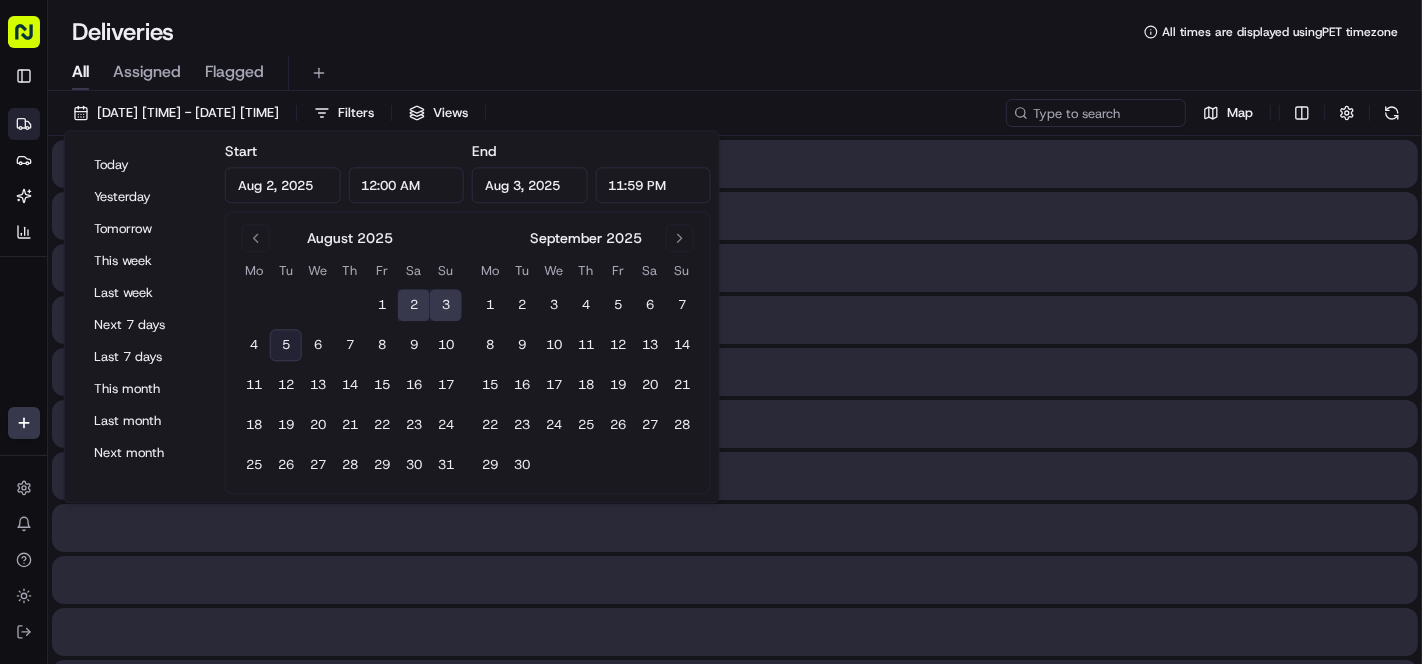 click on "3" at bounding box center [446, 306] 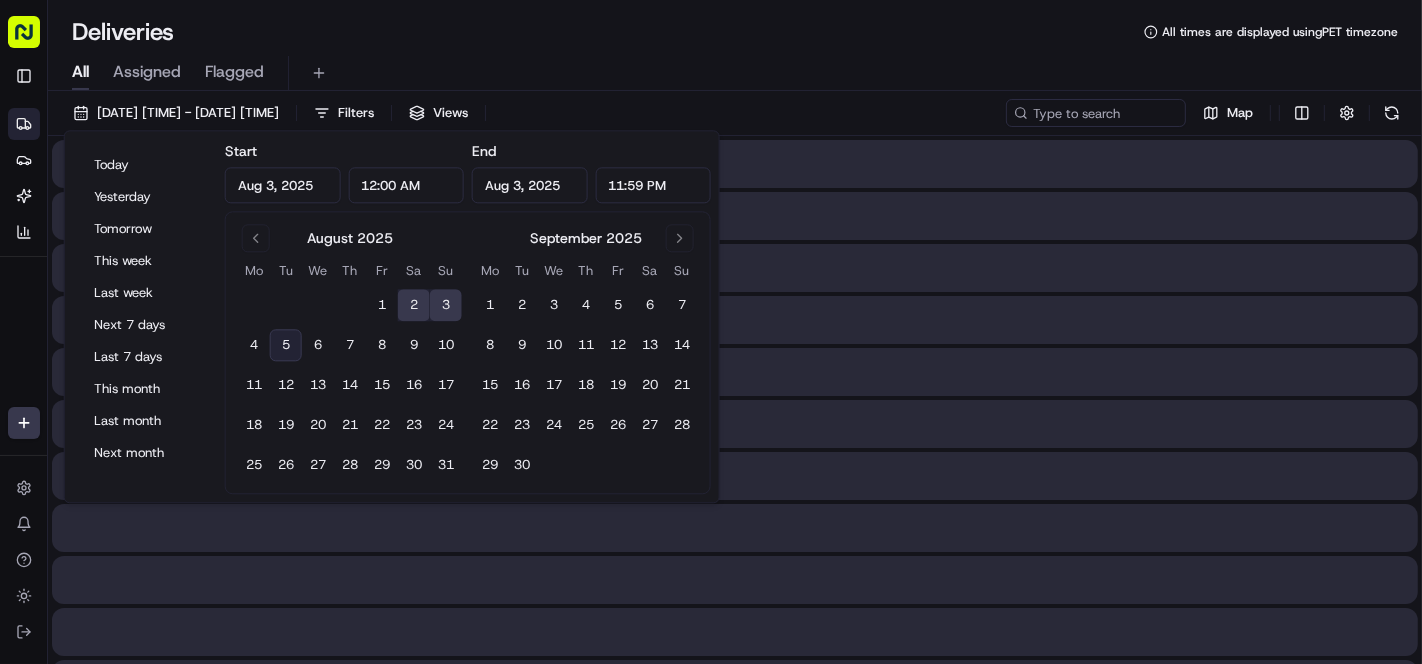 click on "3" at bounding box center (446, 306) 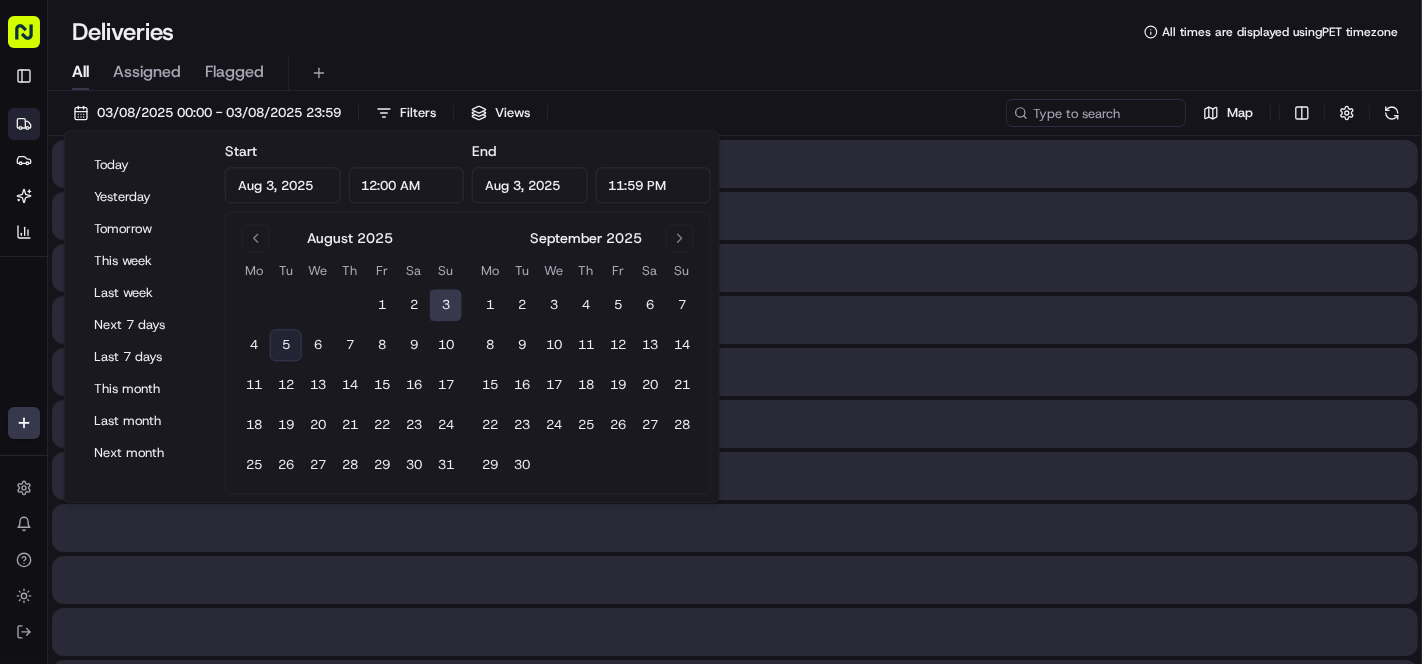 click on "All Assigned Flagged" at bounding box center (735, 69) 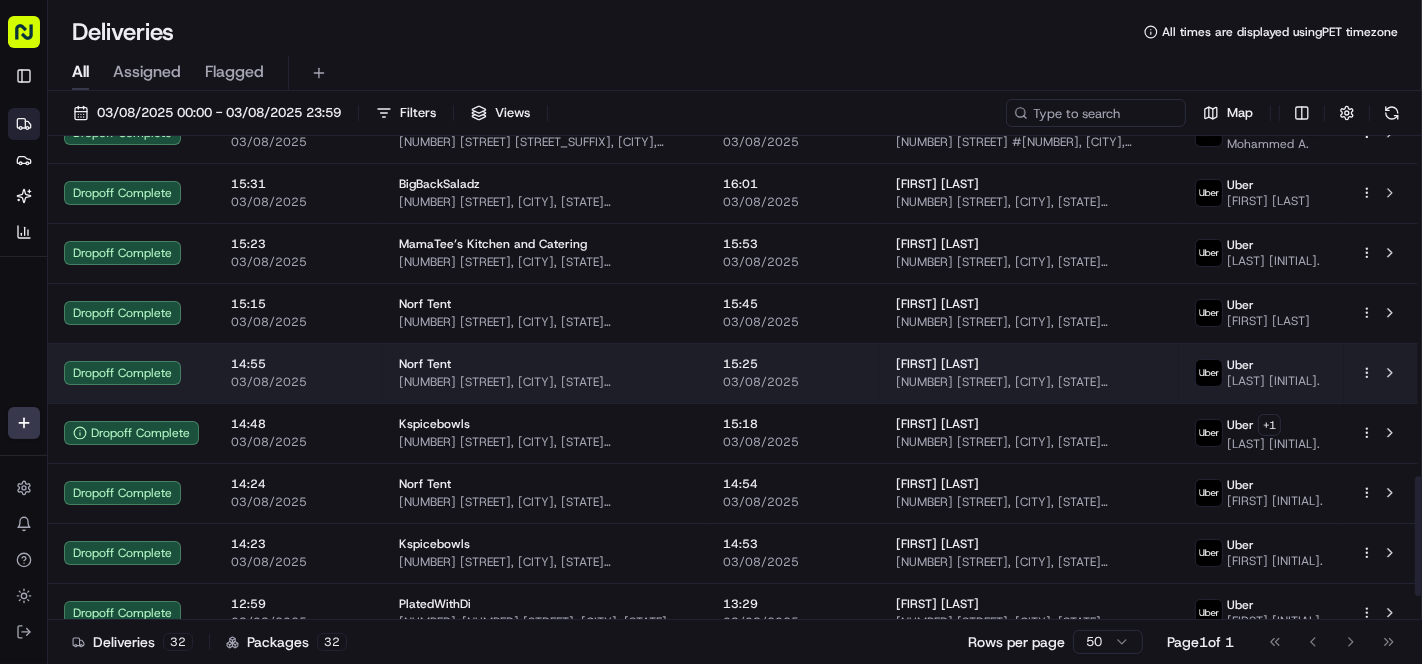 scroll, scrollTop: 1444, scrollLeft: 0, axis: vertical 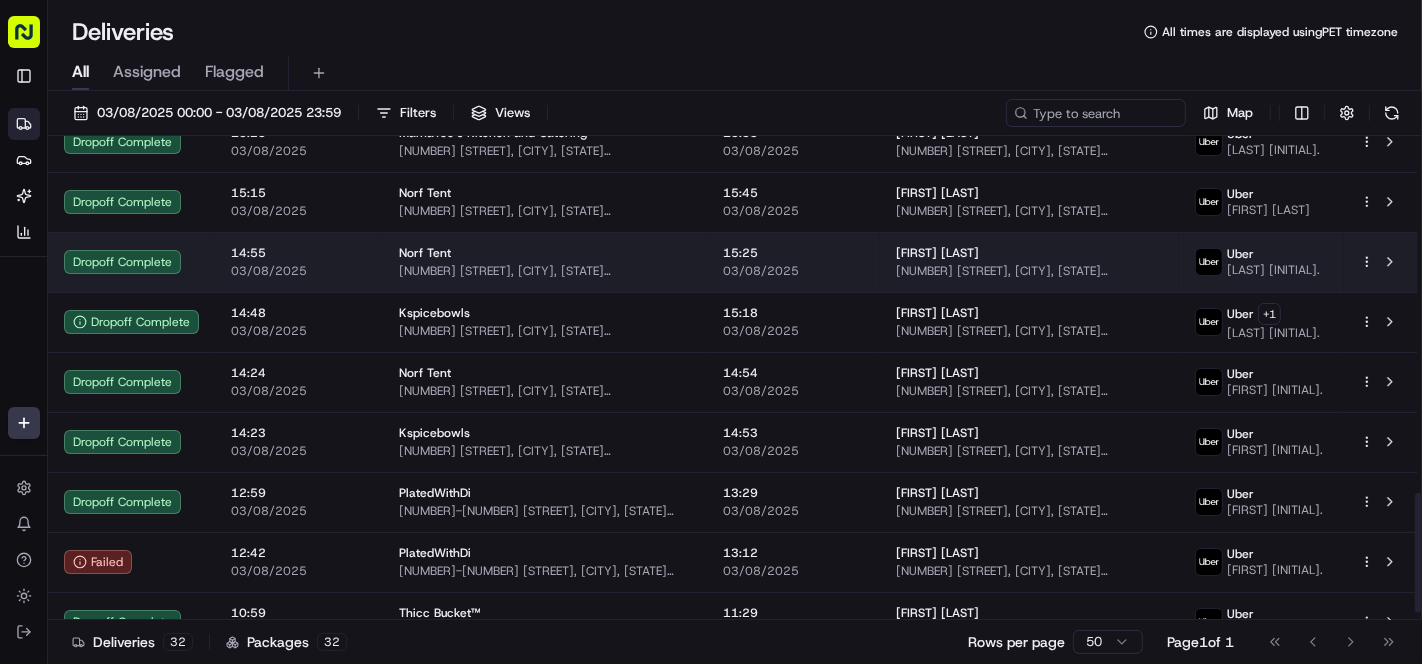 click on "Norf Tent" at bounding box center (545, 253) 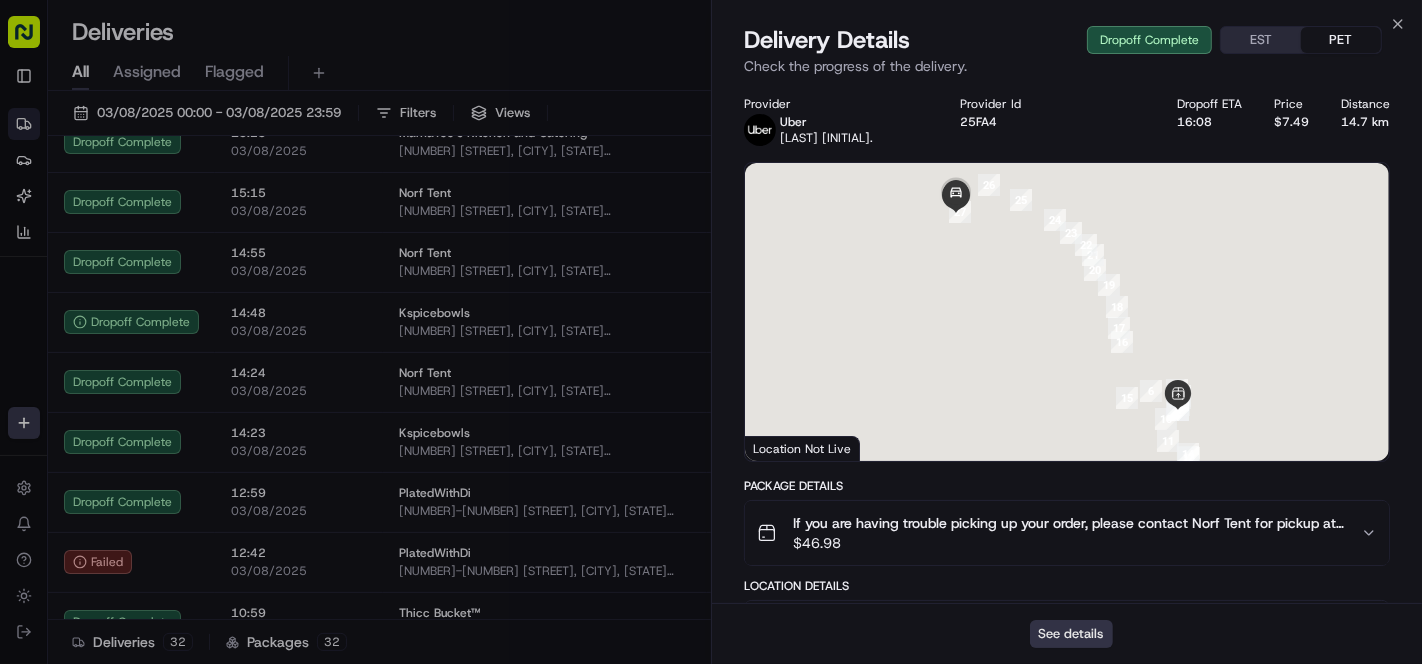 click on "See details" at bounding box center (1071, 634) 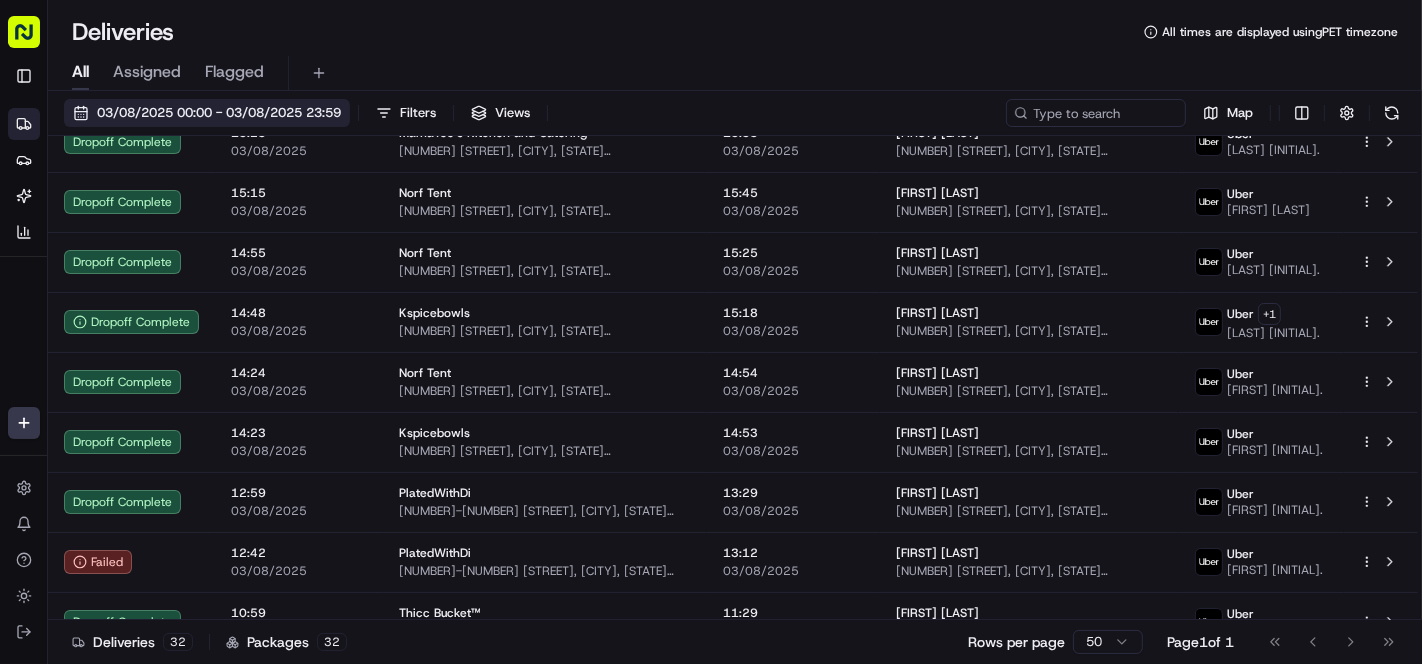 click on "03/08/2025 00:00 - 03/08/2025 23:59" at bounding box center (219, 113) 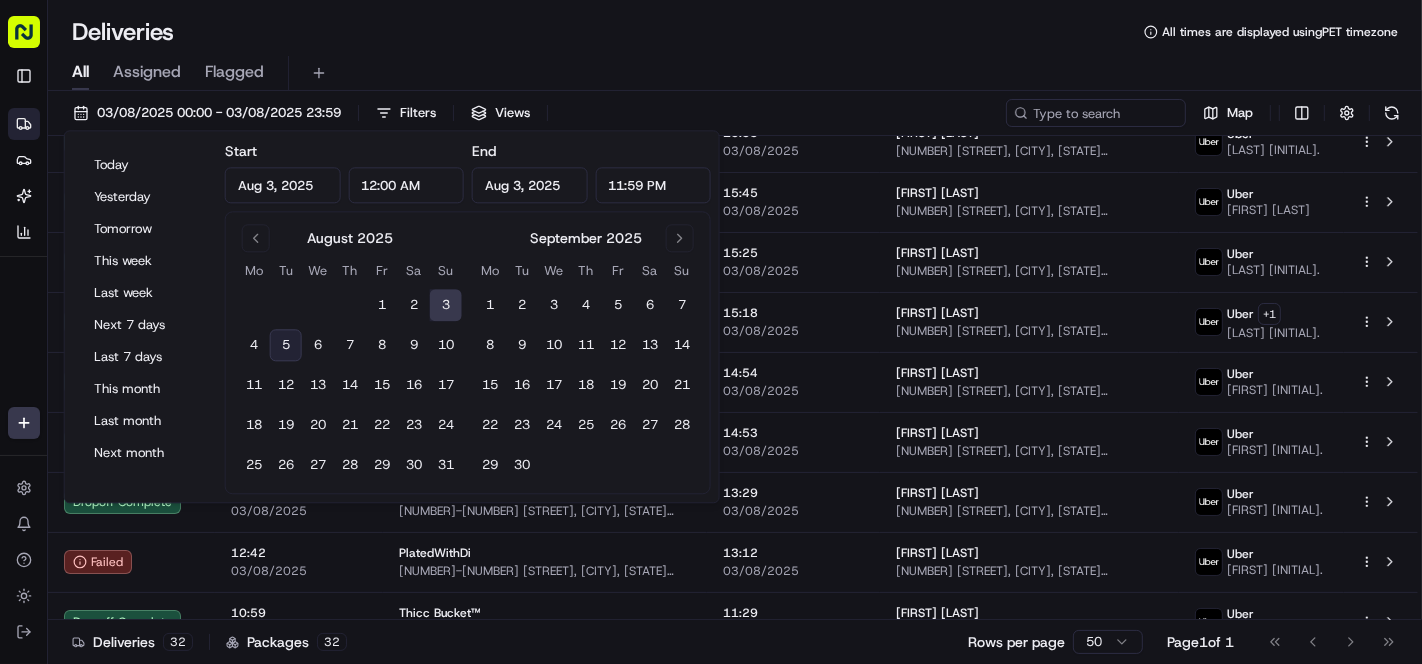 click on "5" at bounding box center [286, 346] 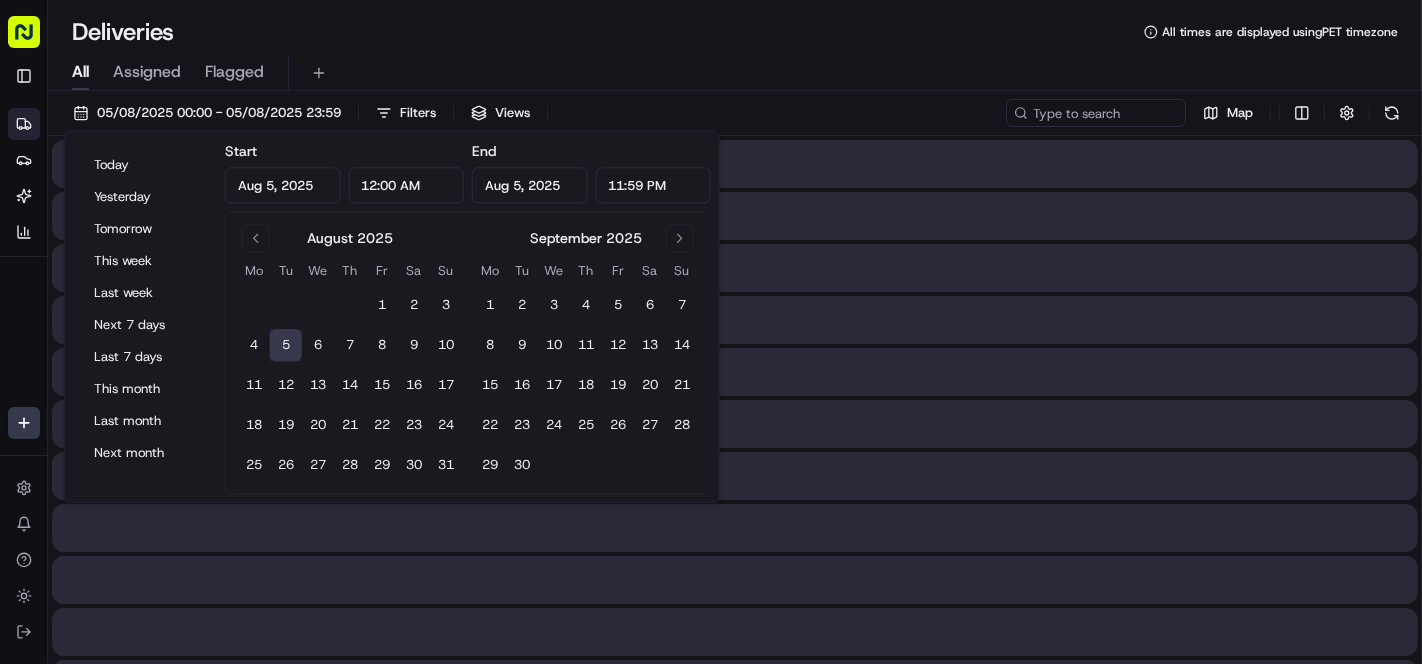 type on "Aug 5, 2025" 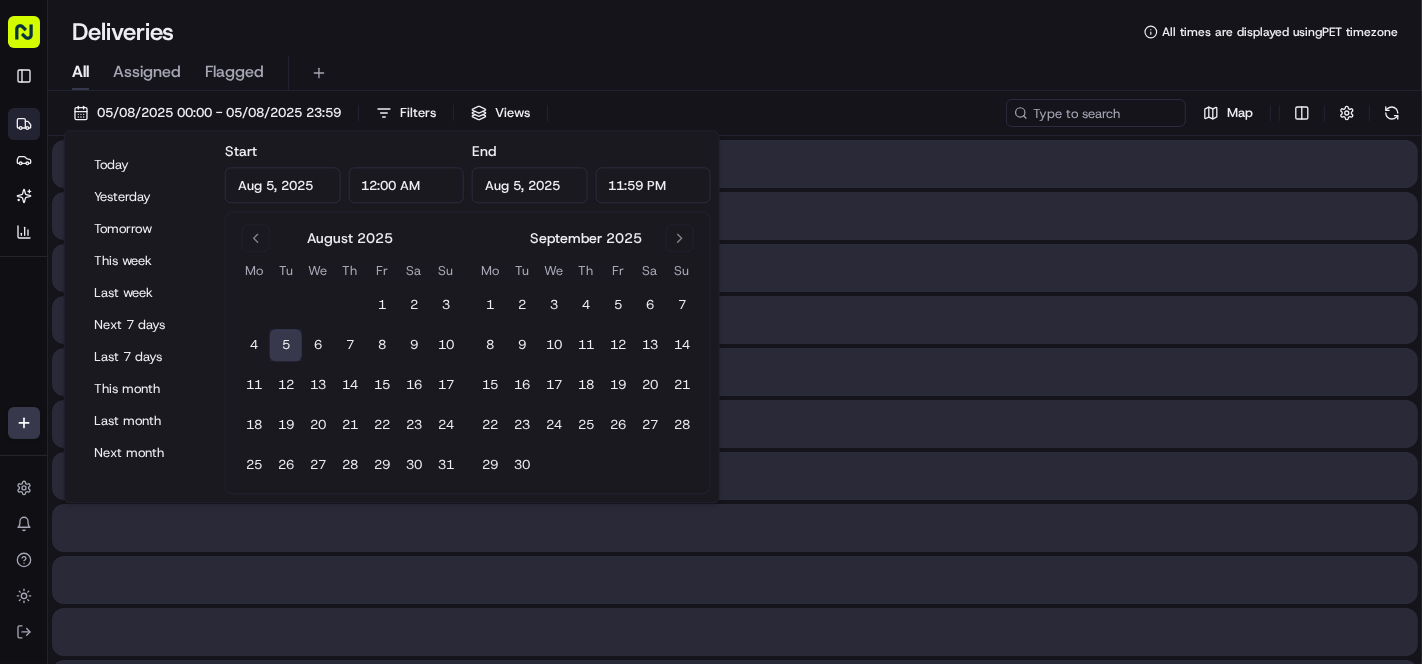 type on "Aug 5, 2025" 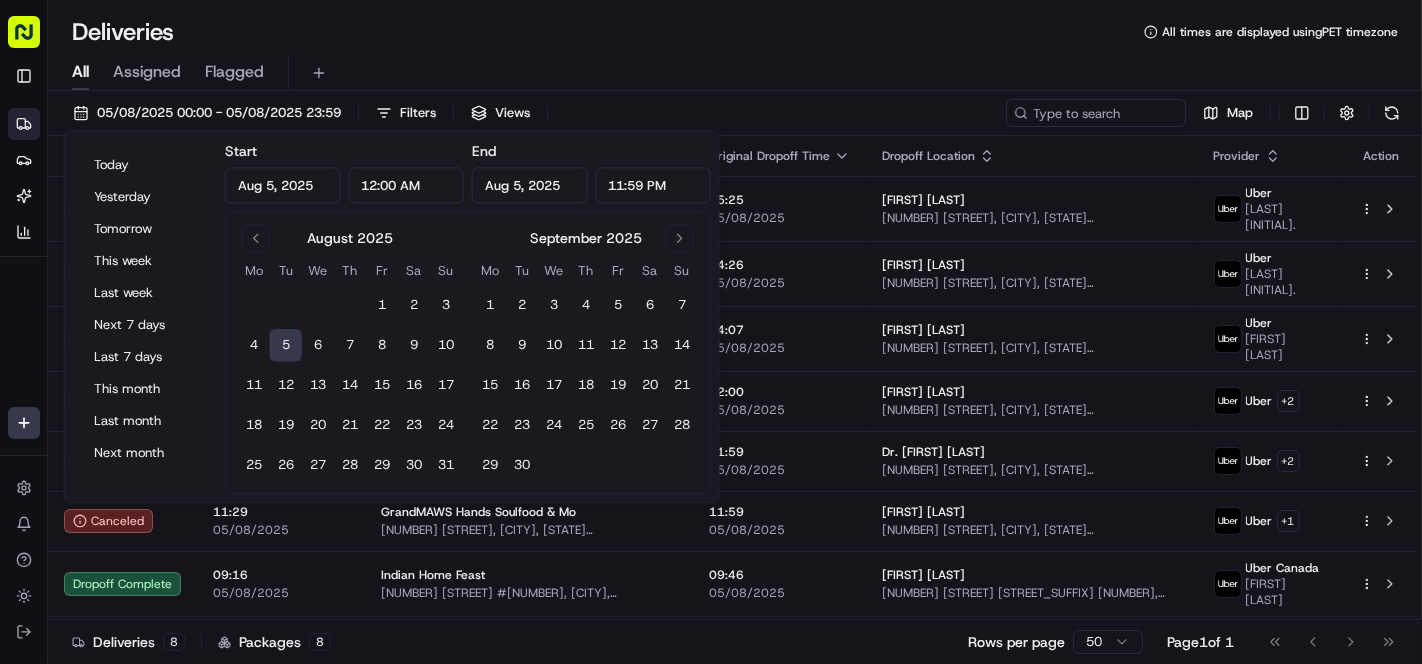click on "Deliveries All times are displayed using  PET   timezone" at bounding box center (735, 32) 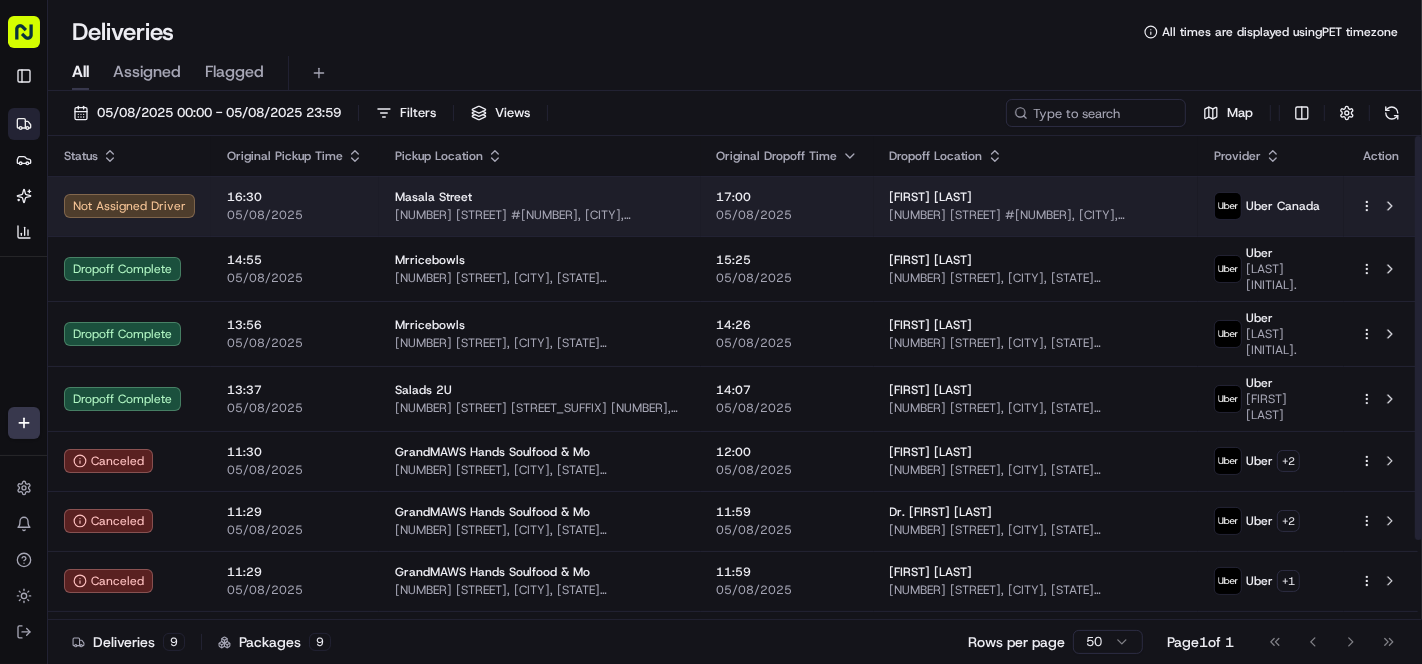 click on "Masala Street" at bounding box center (540, 197) 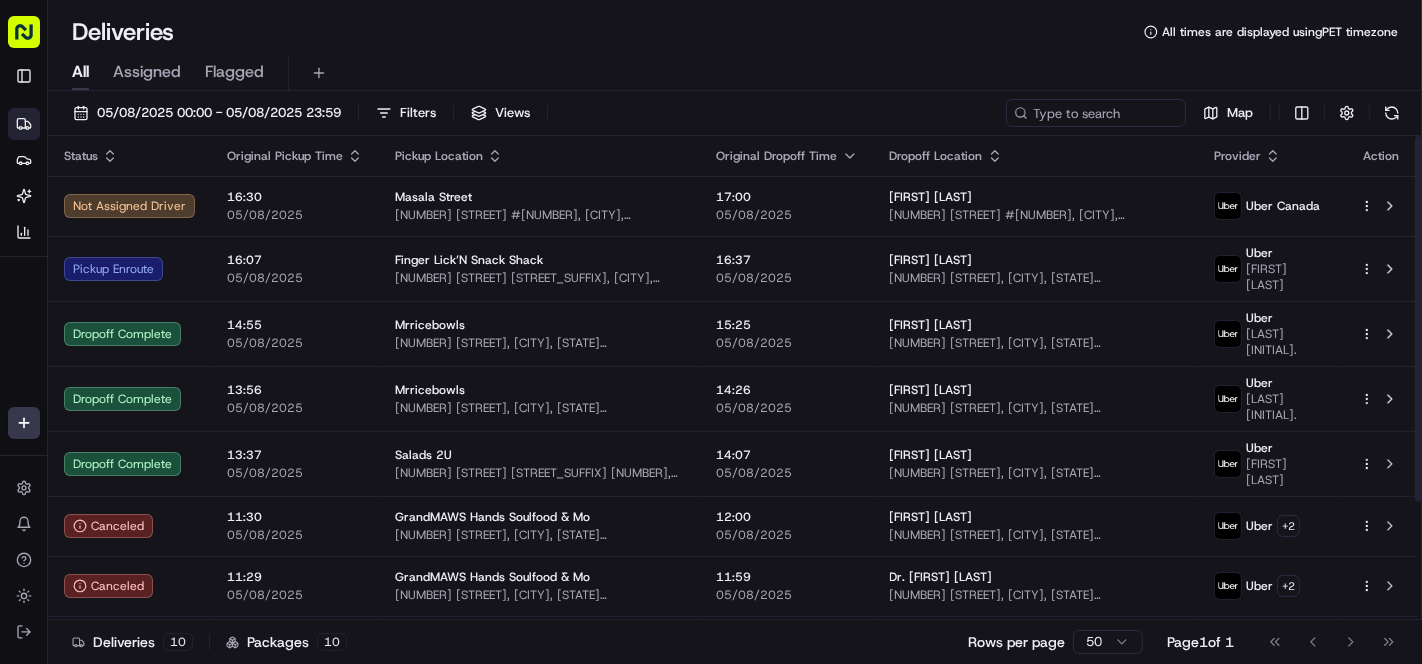 click on "All Assigned Flagged" at bounding box center (735, 73) 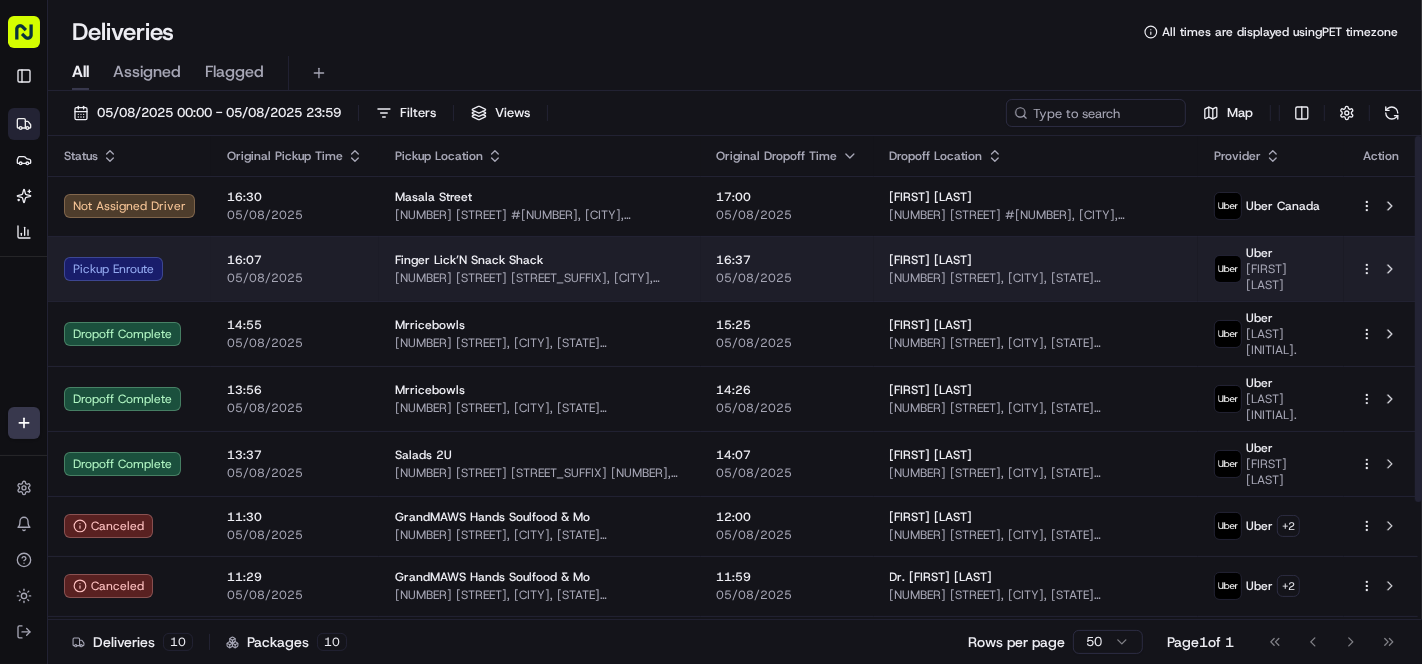 click on "Finger Lick’N Snack Shack" at bounding box center (540, 260) 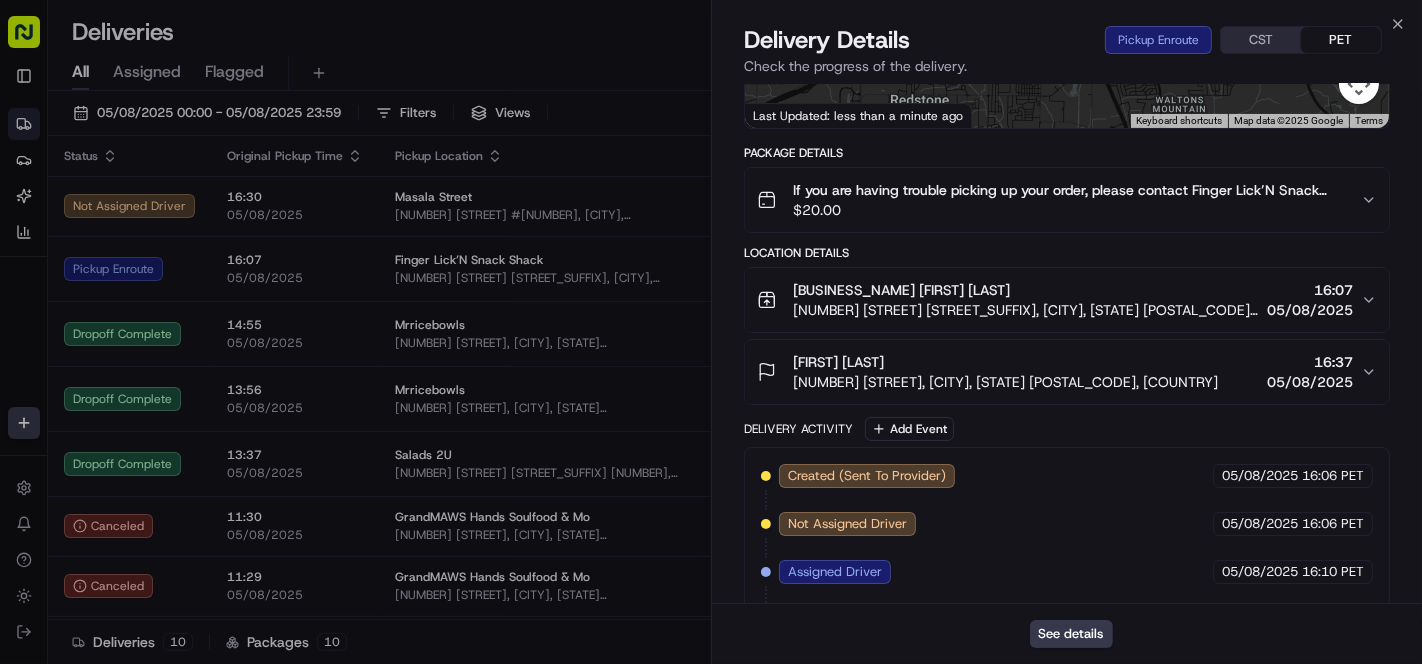 scroll, scrollTop: 432, scrollLeft: 0, axis: vertical 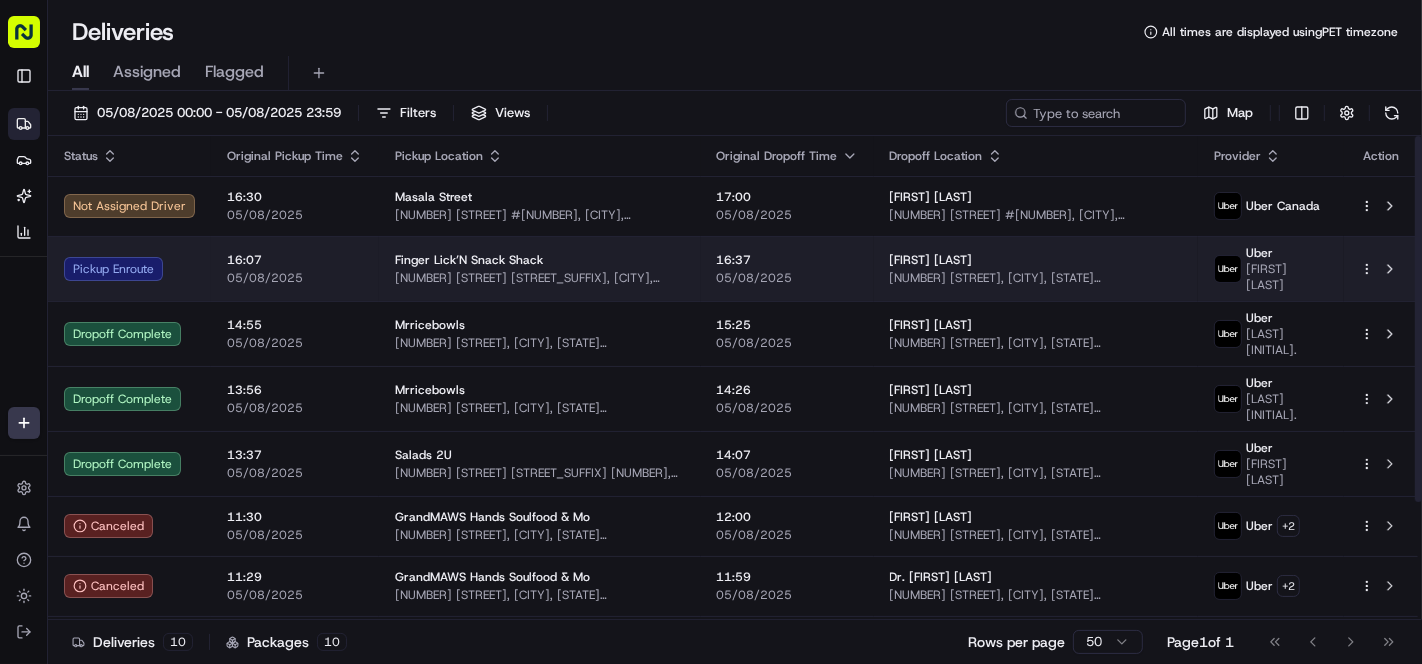 click on "[NUMBER] [STREET] [STREET_SUFFIX], [CITY], [STATE] [POSTAL_CODE], [COUNTRY]" at bounding box center (540, 278) 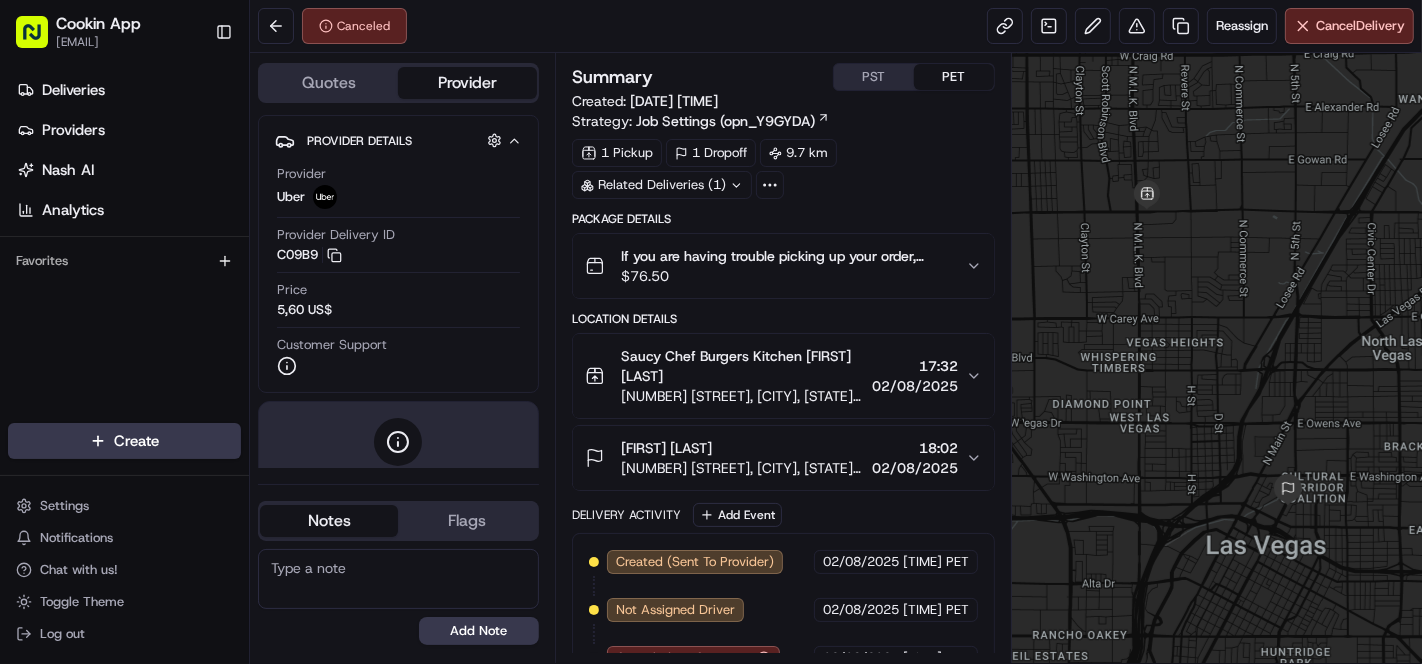 scroll, scrollTop: 0, scrollLeft: 0, axis: both 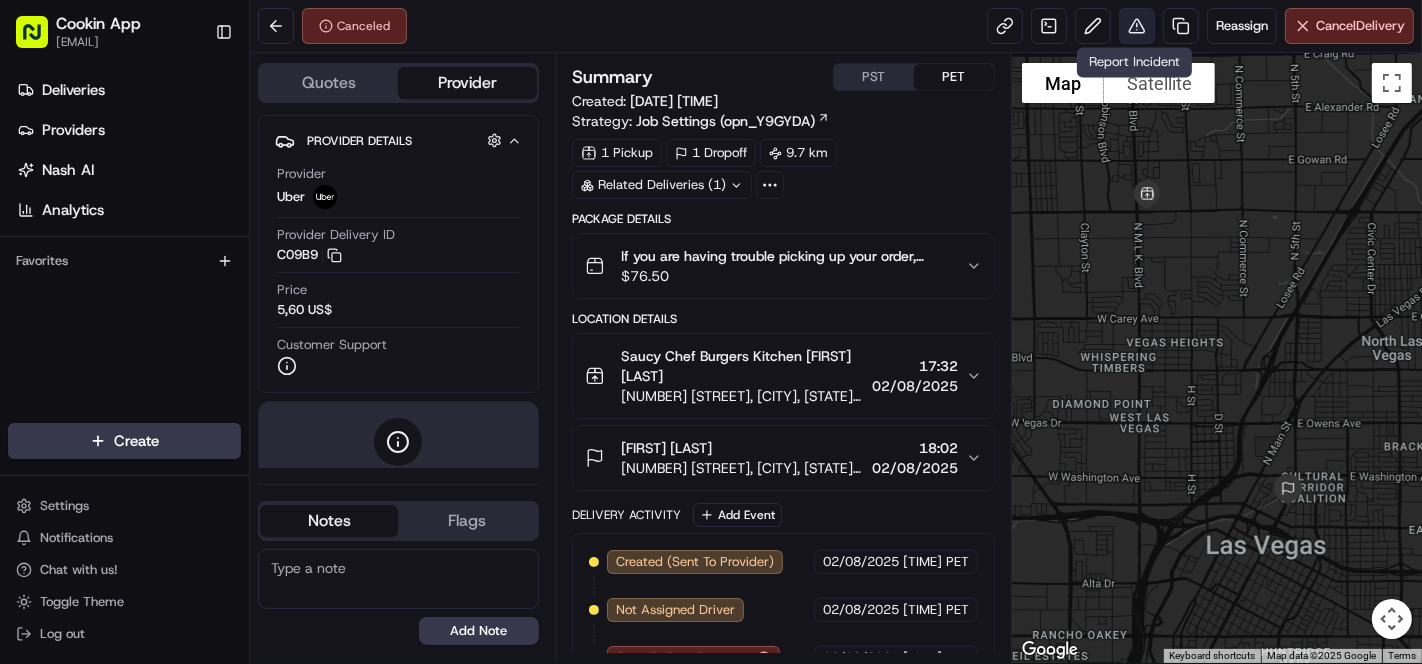 click at bounding box center [1137, 26] 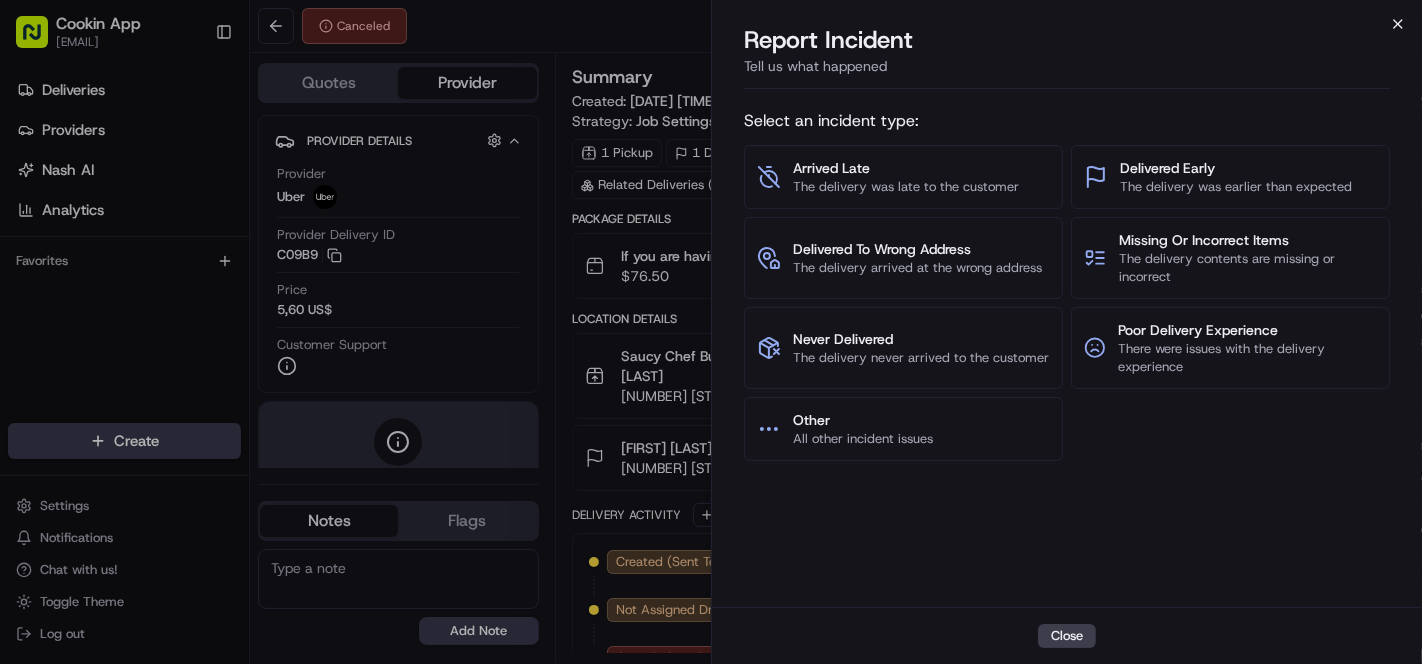 click 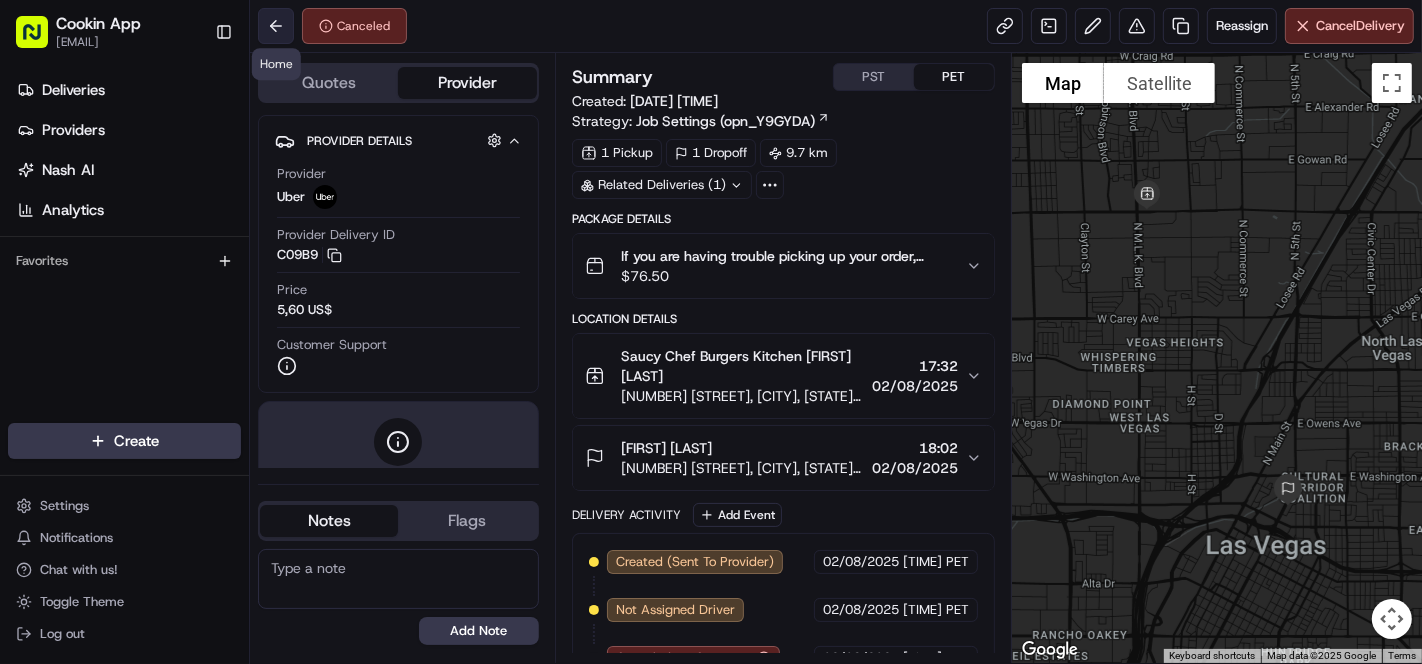 click at bounding box center (276, 26) 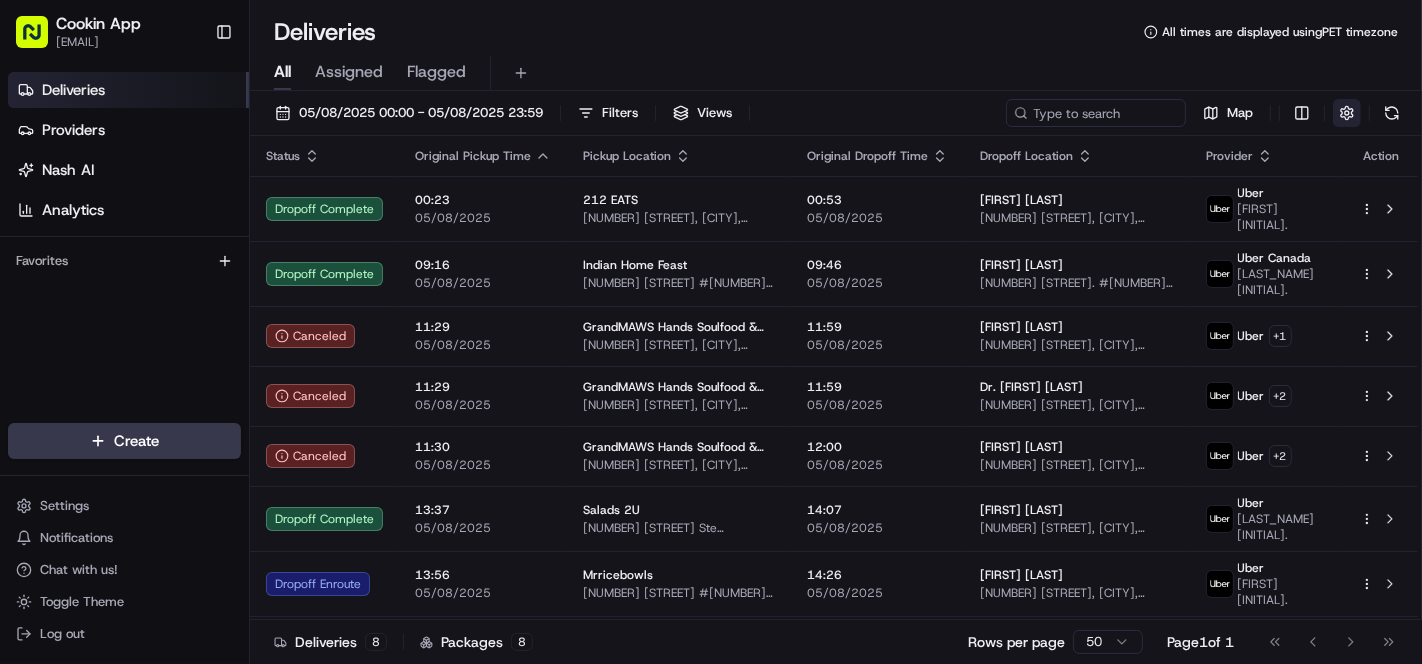 click at bounding box center (1347, 113) 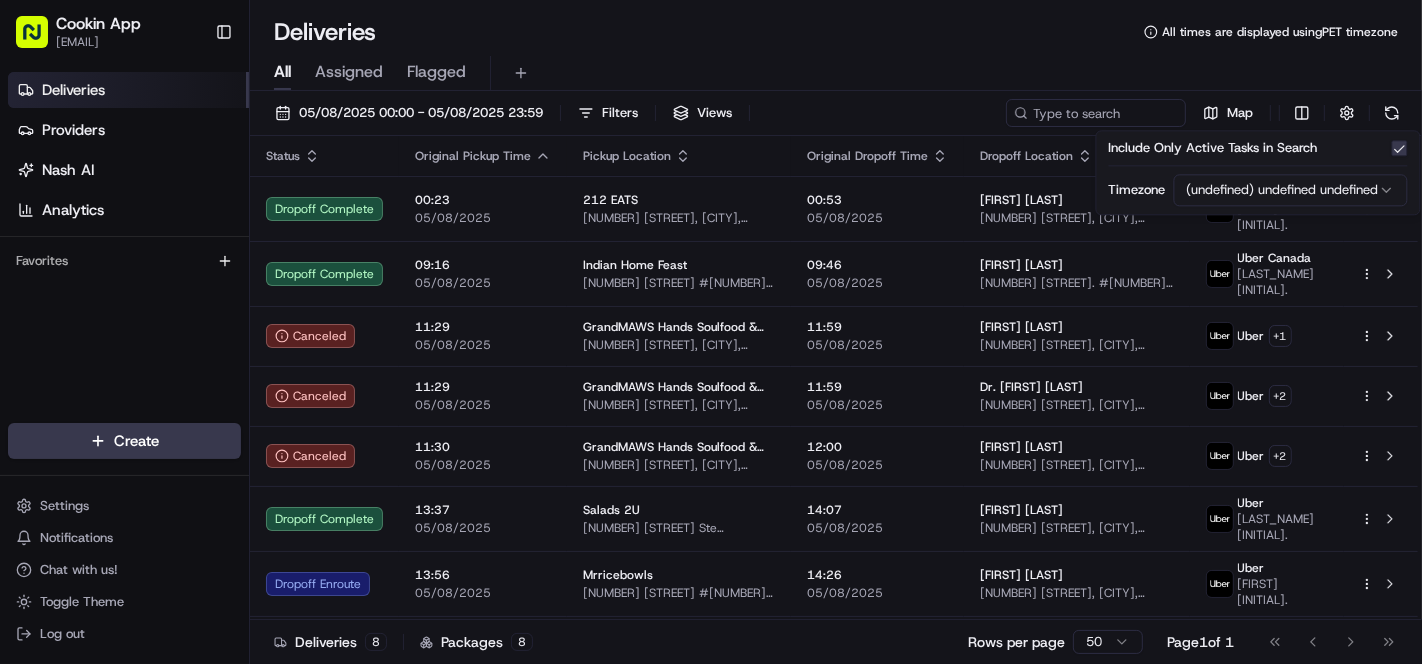 click on "Deliveries All times are displayed using  PET   timezone" at bounding box center (836, 32) 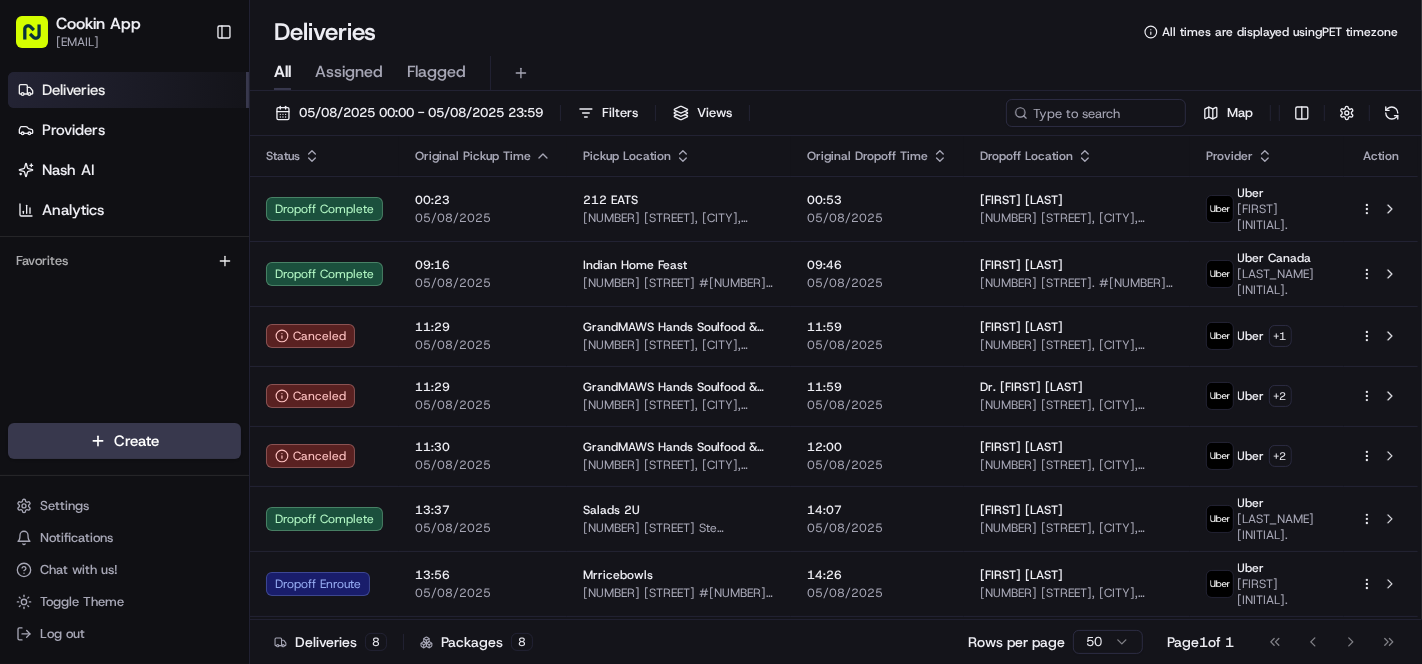 click on "Assigned" at bounding box center (349, 72) 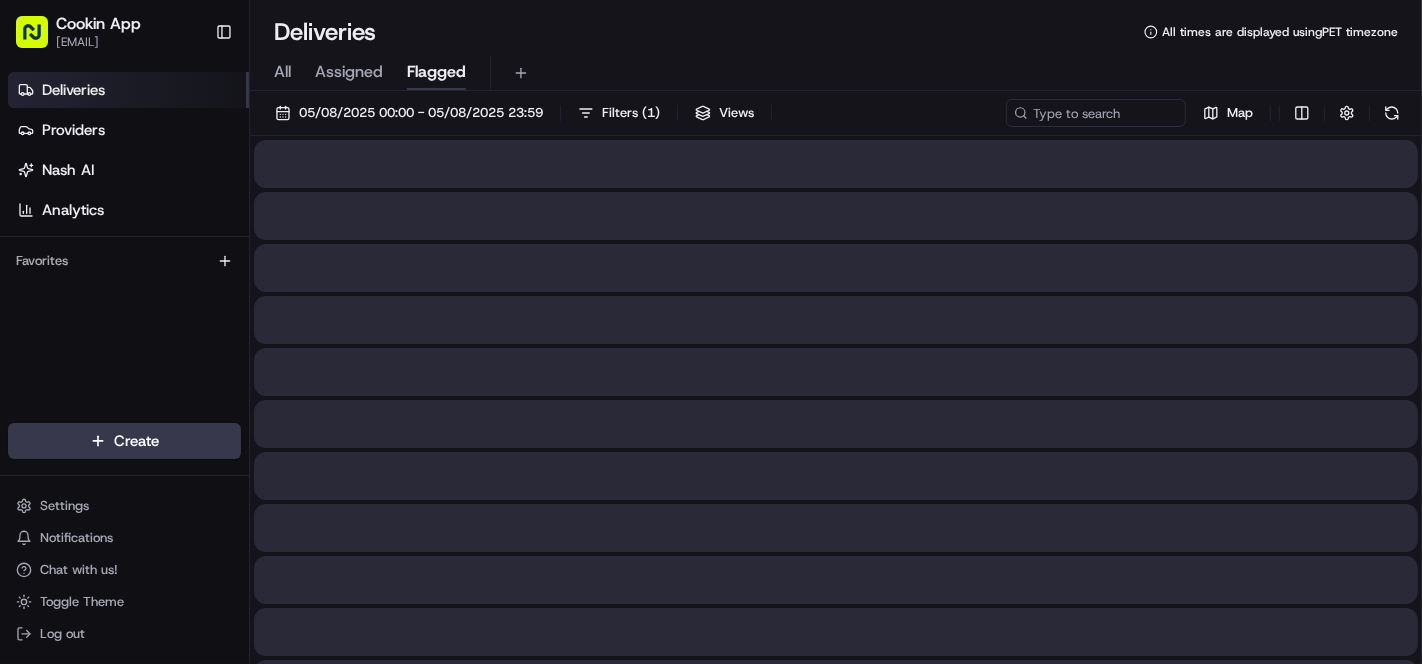 click on "Flagged" at bounding box center (436, 72) 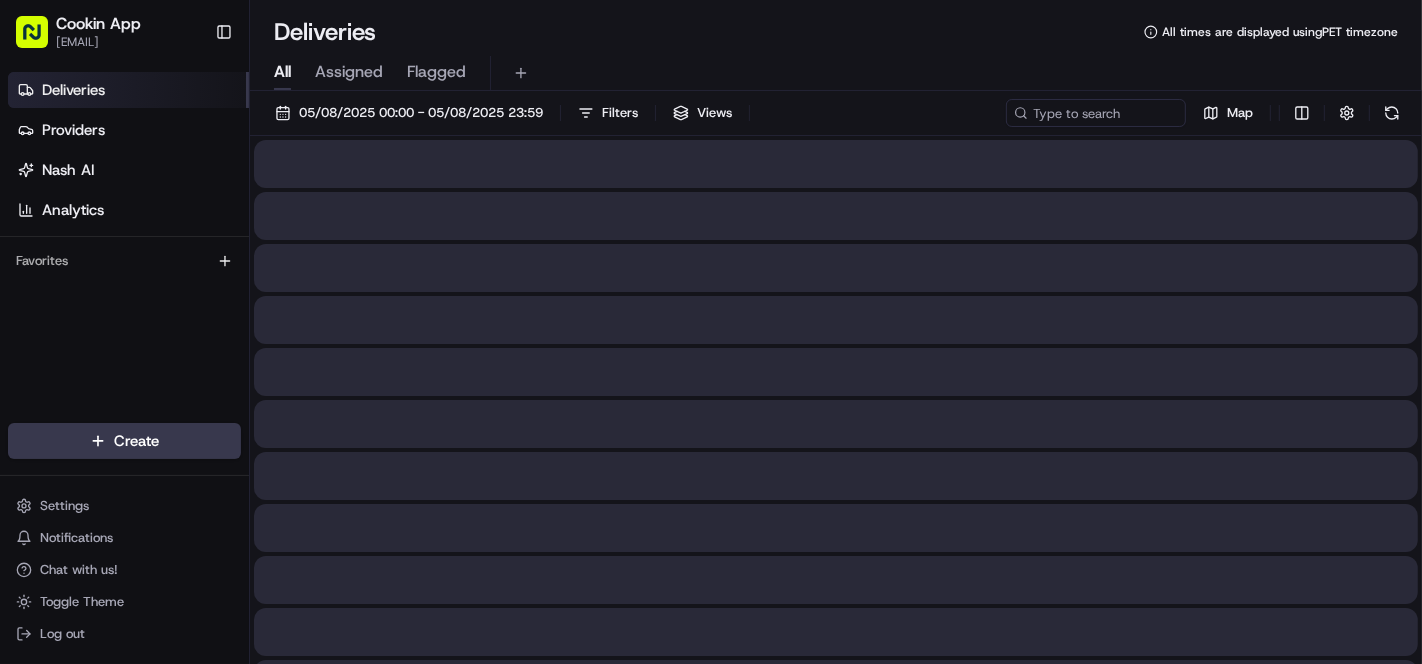 click on "All" at bounding box center [282, 72] 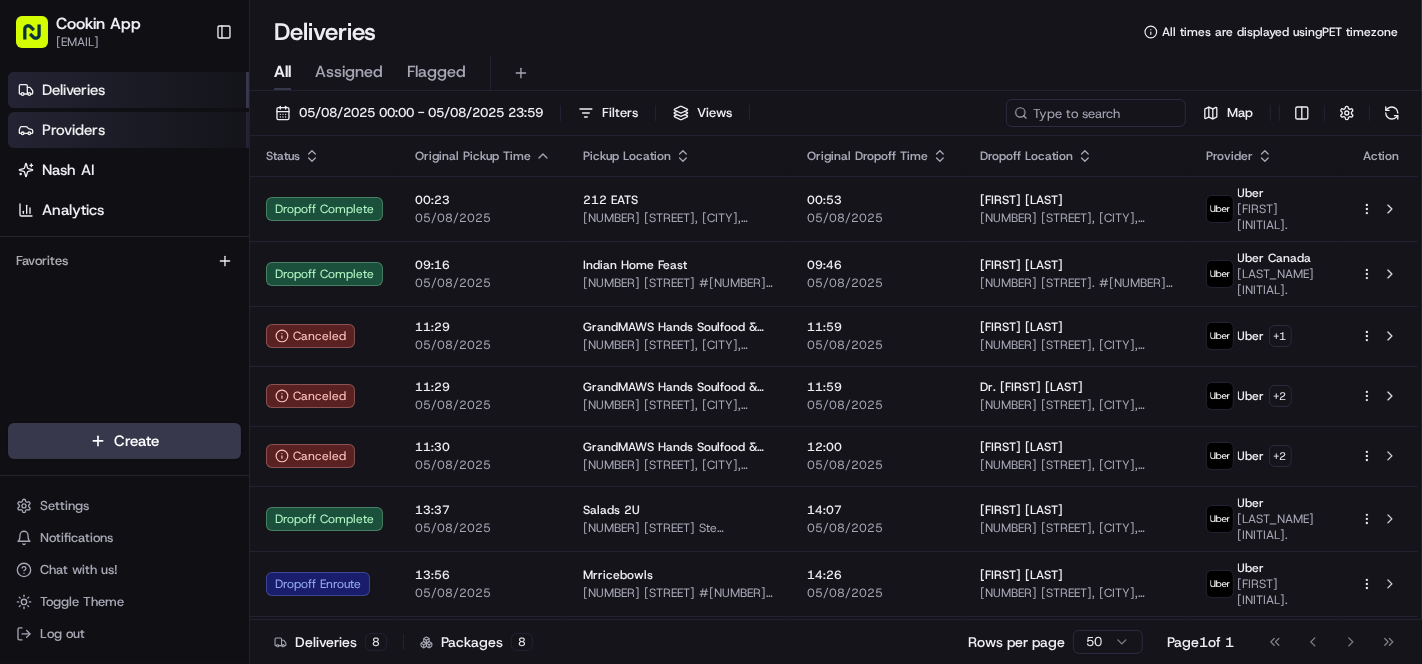 click on "Providers" at bounding box center [128, 130] 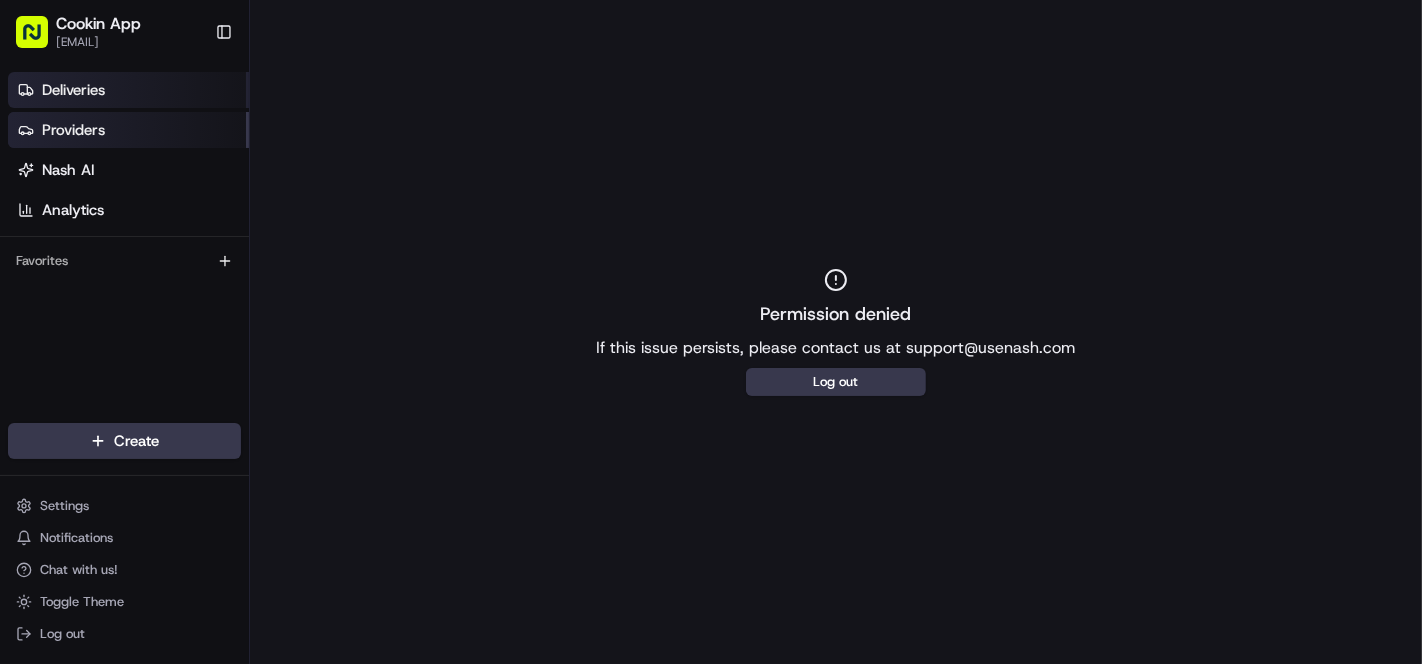 click on "Deliveries" at bounding box center (128, 90) 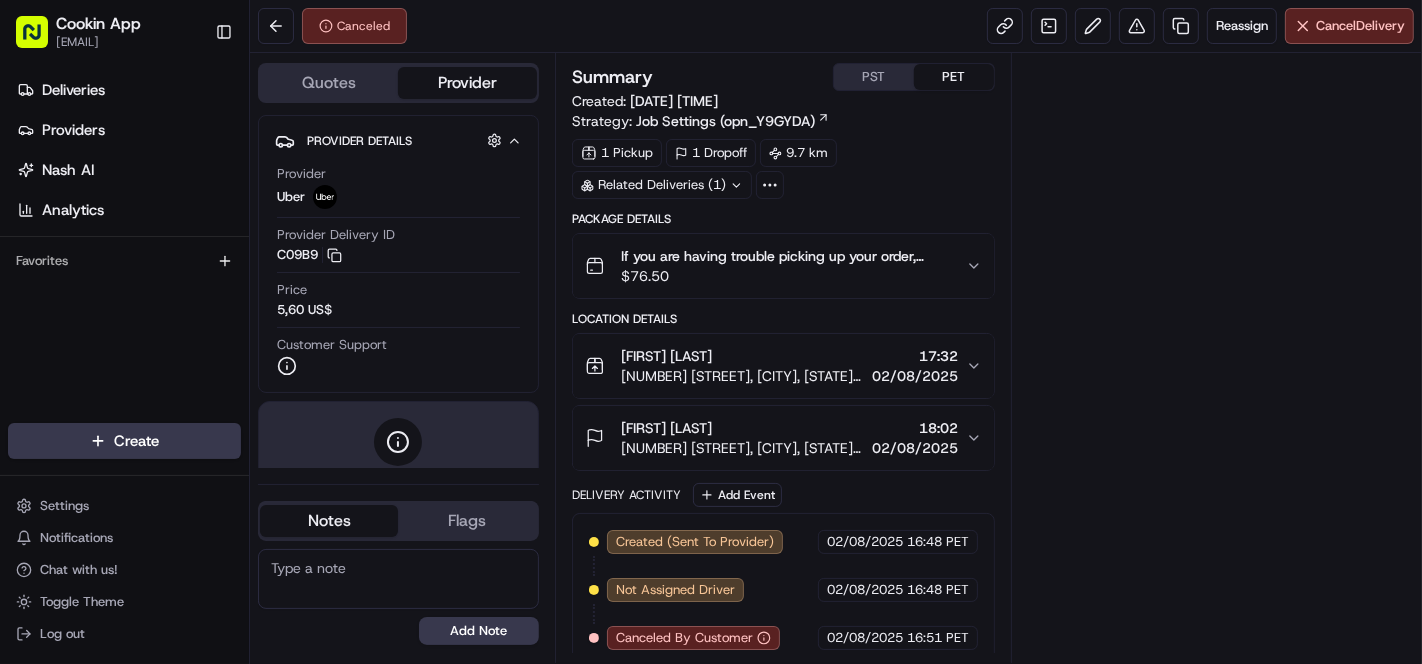 scroll, scrollTop: 0, scrollLeft: 0, axis: both 